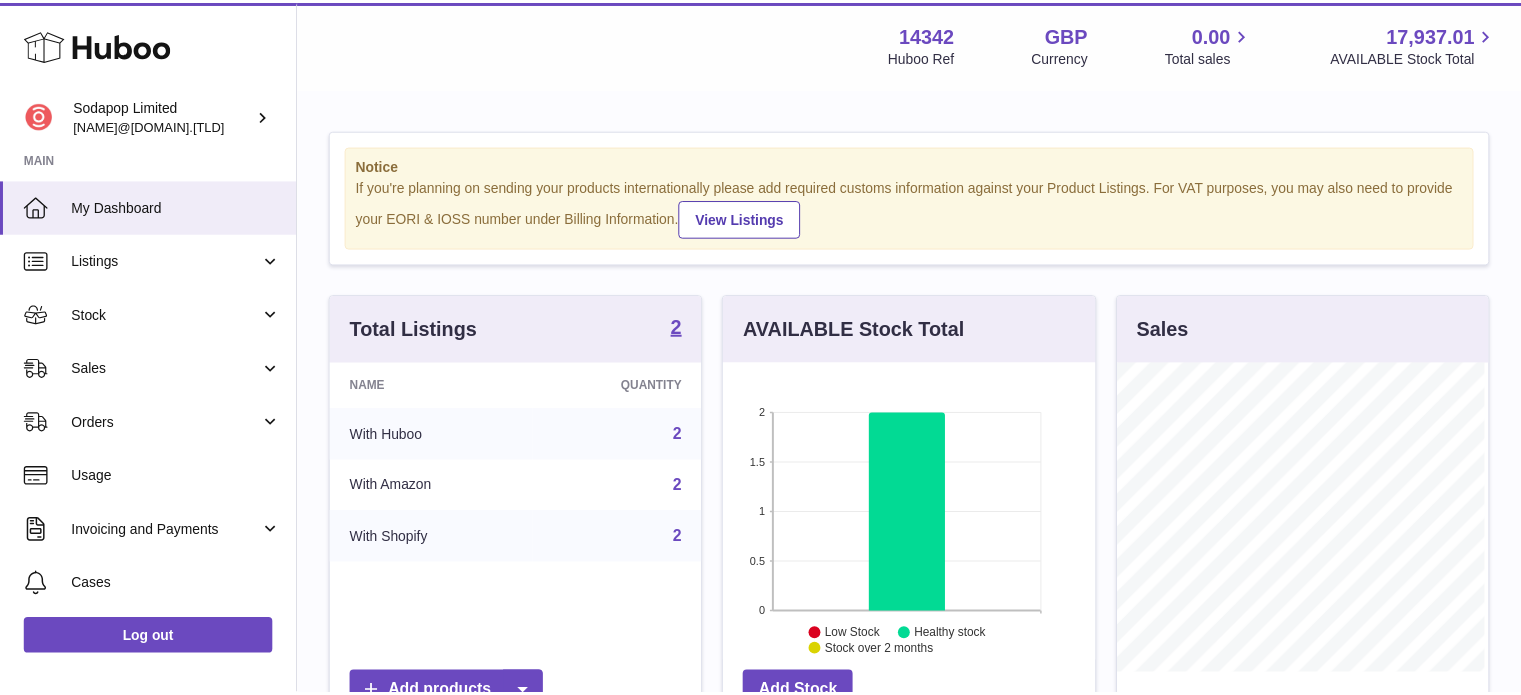 scroll, scrollTop: 0, scrollLeft: 0, axis: both 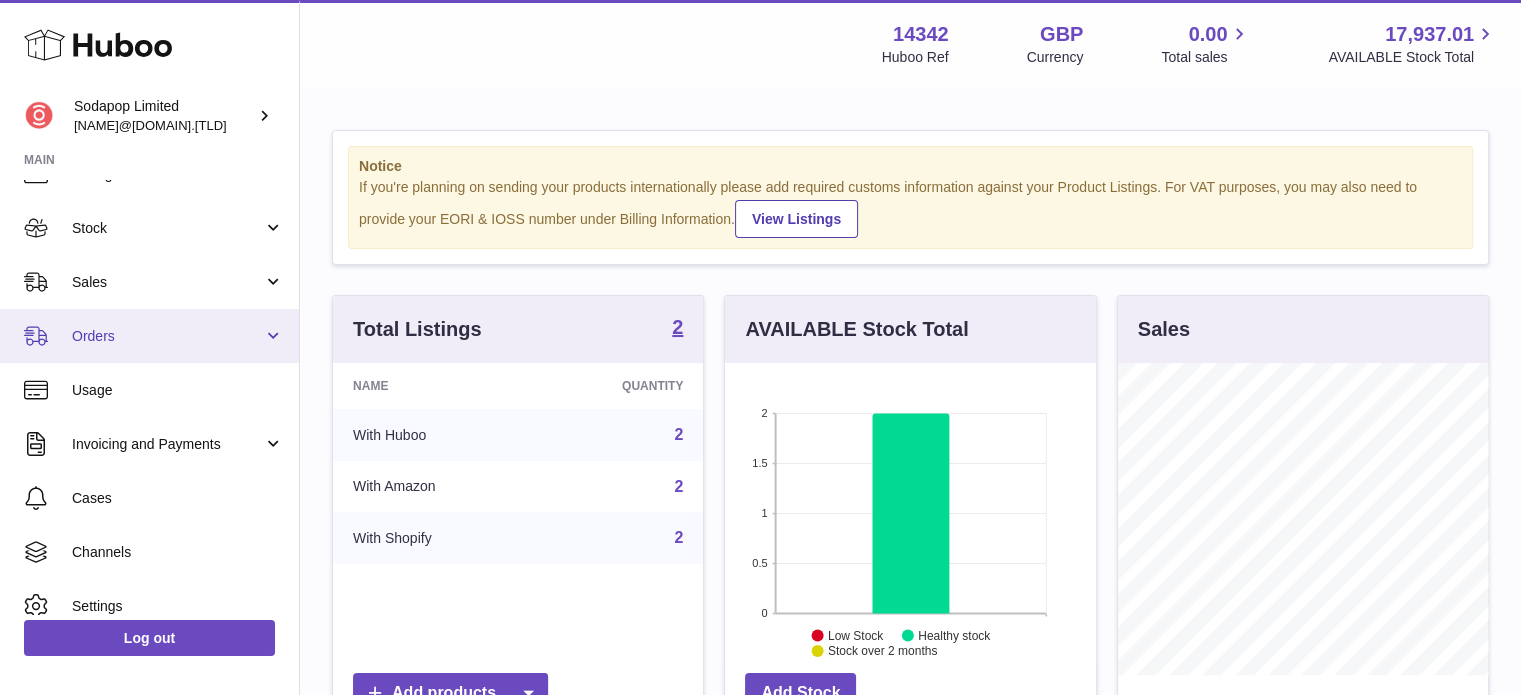 click on "Orders" at bounding box center [167, 336] 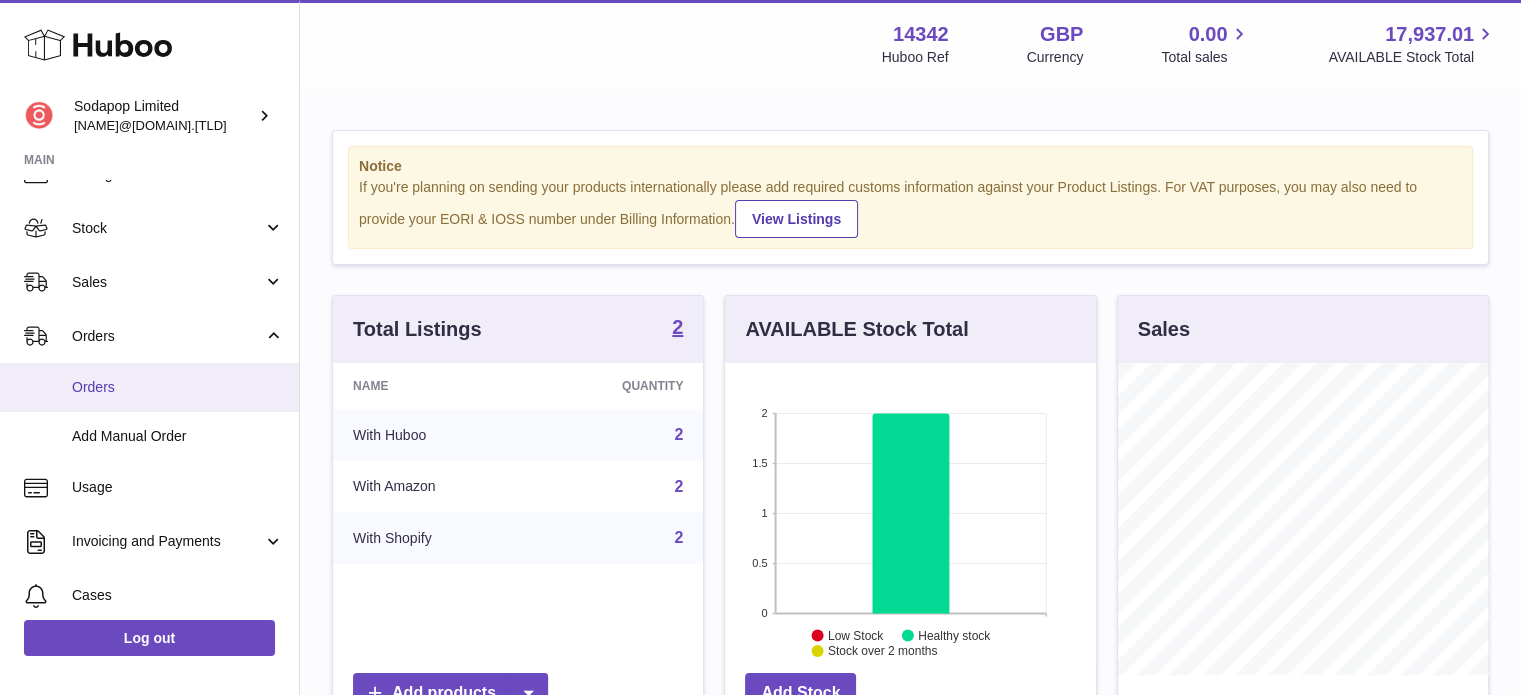 click on "Orders" at bounding box center (149, 387) 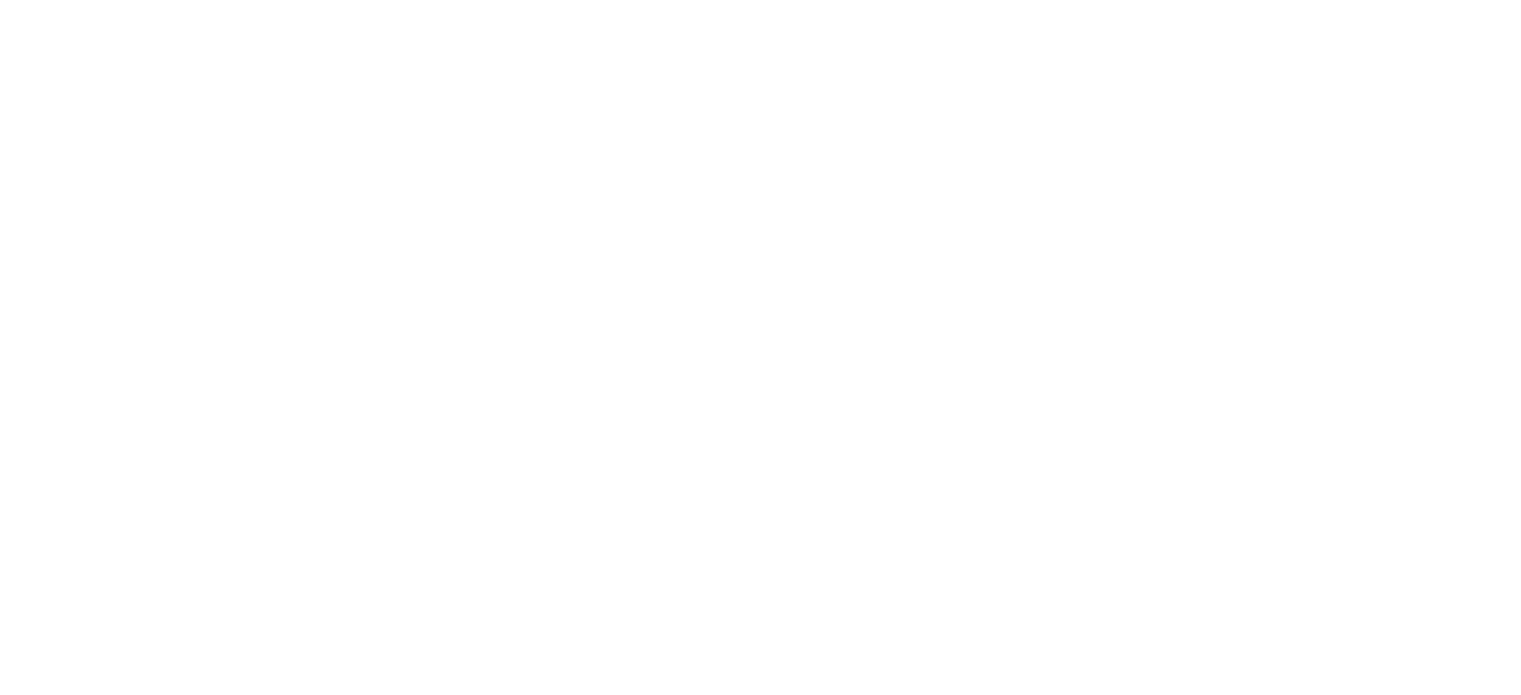 scroll, scrollTop: 0, scrollLeft: 0, axis: both 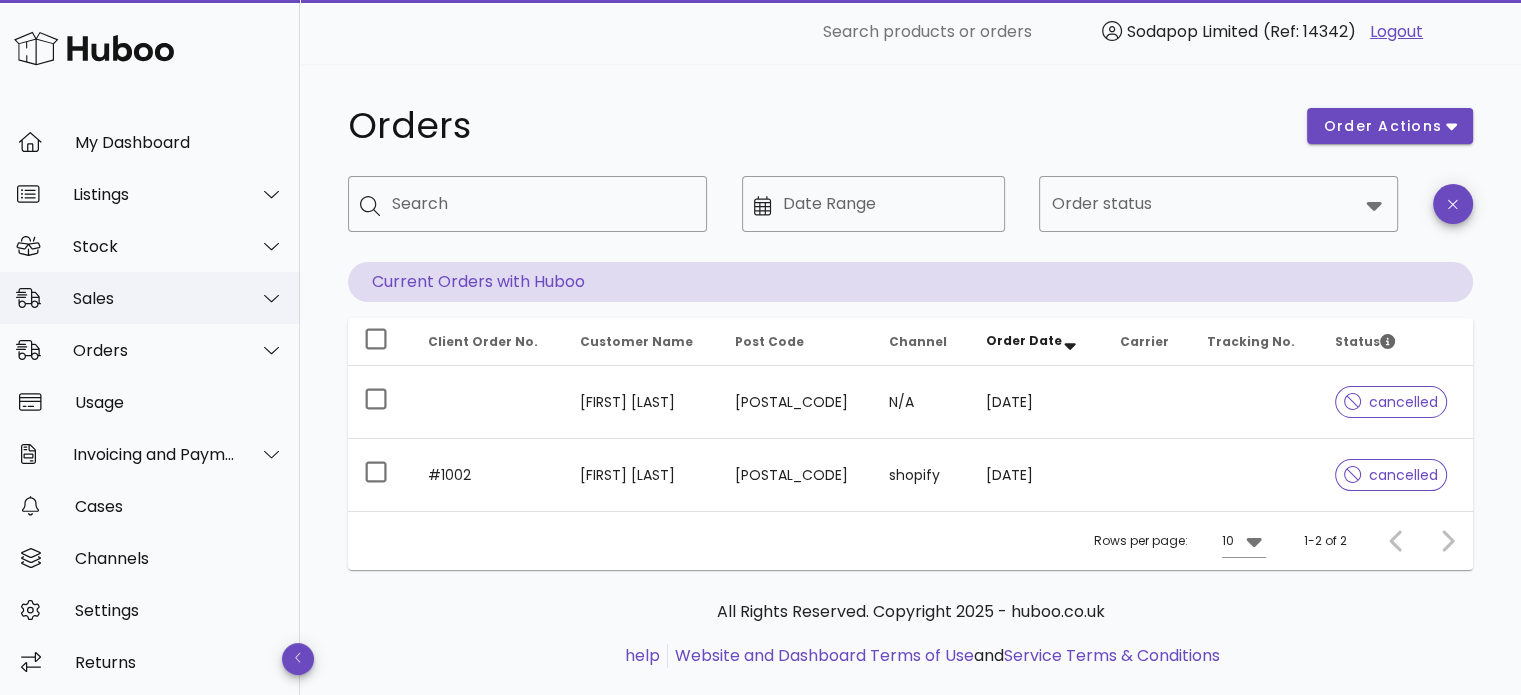 click at bounding box center [260, 298] 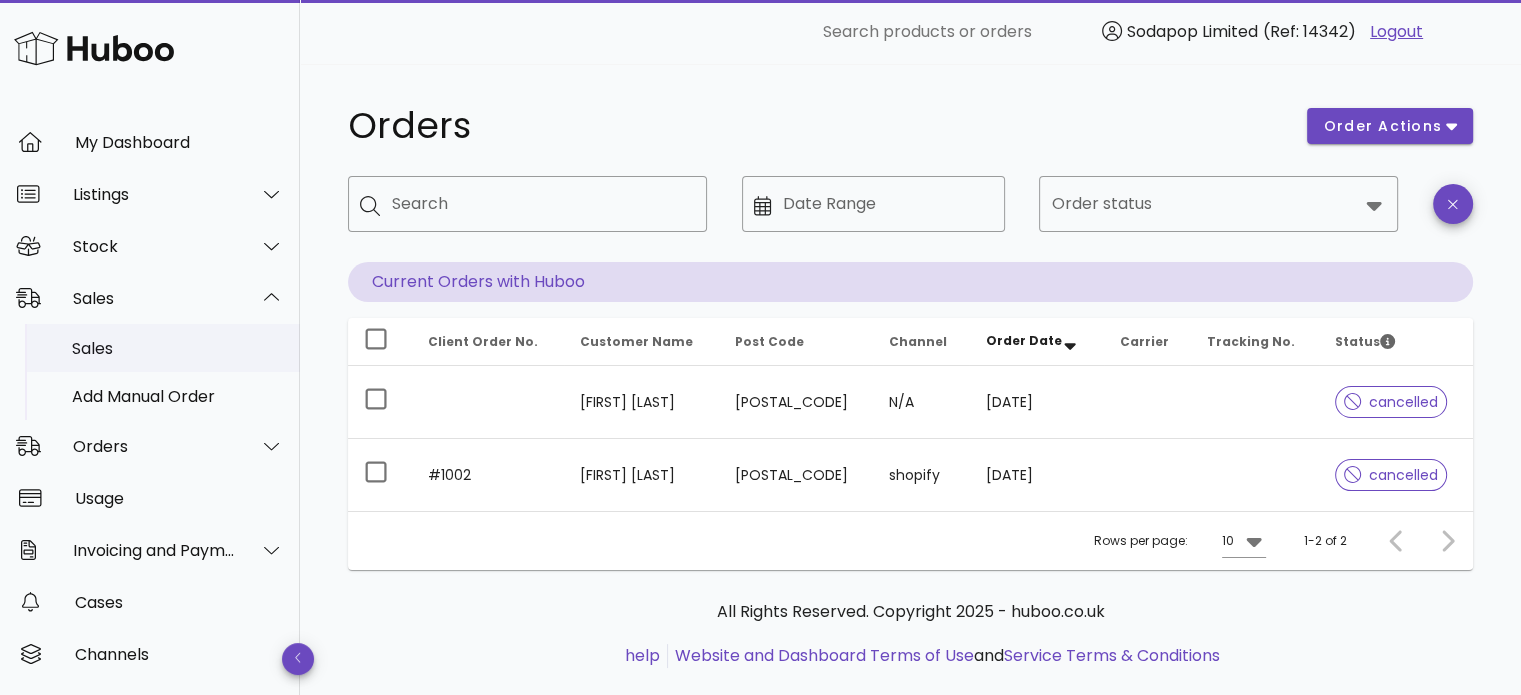 click on "Sales" at bounding box center [178, 348] 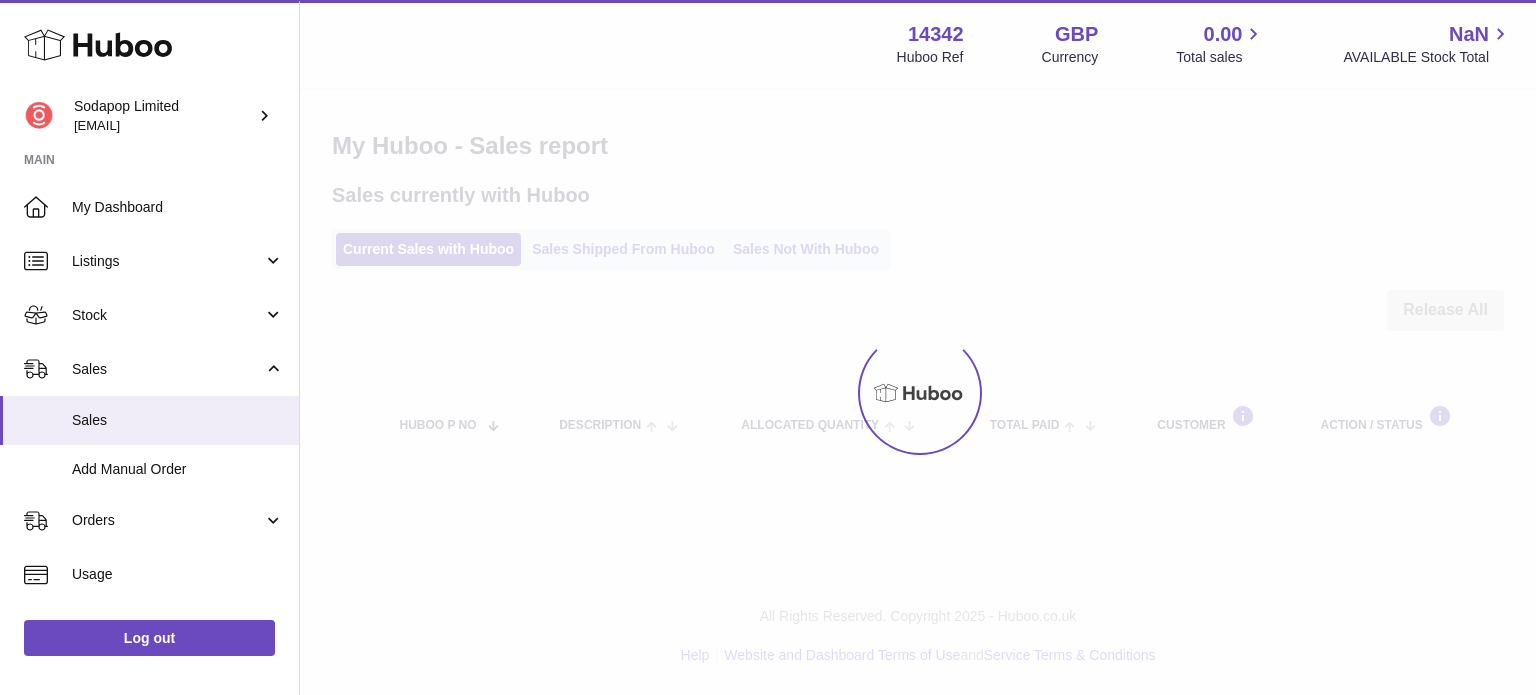 scroll, scrollTop: 0, scrollLeft: 0, axis: both 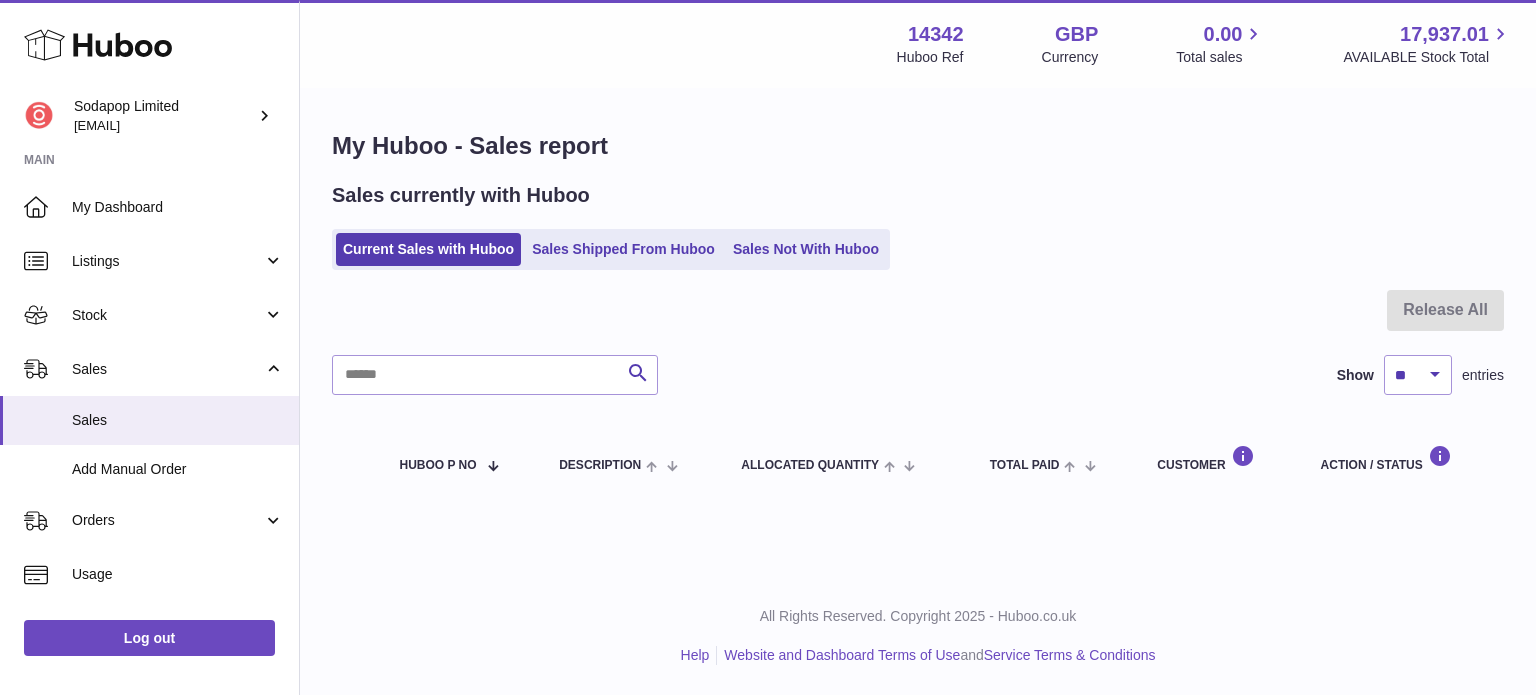click on "Sales Shipped From Huboo" at bounding box center [623, 249] 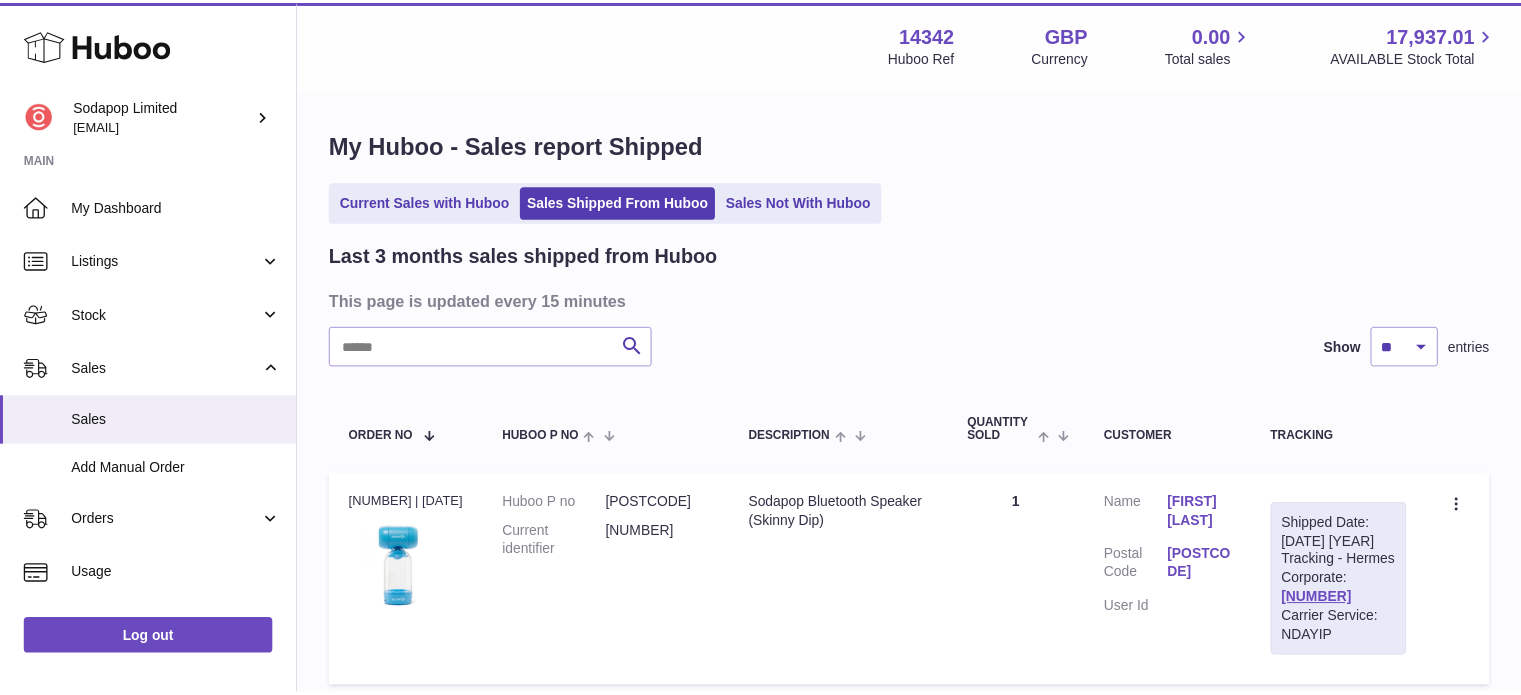 scroll, scrollTop: 0, scrollLeft: 0, axis: both 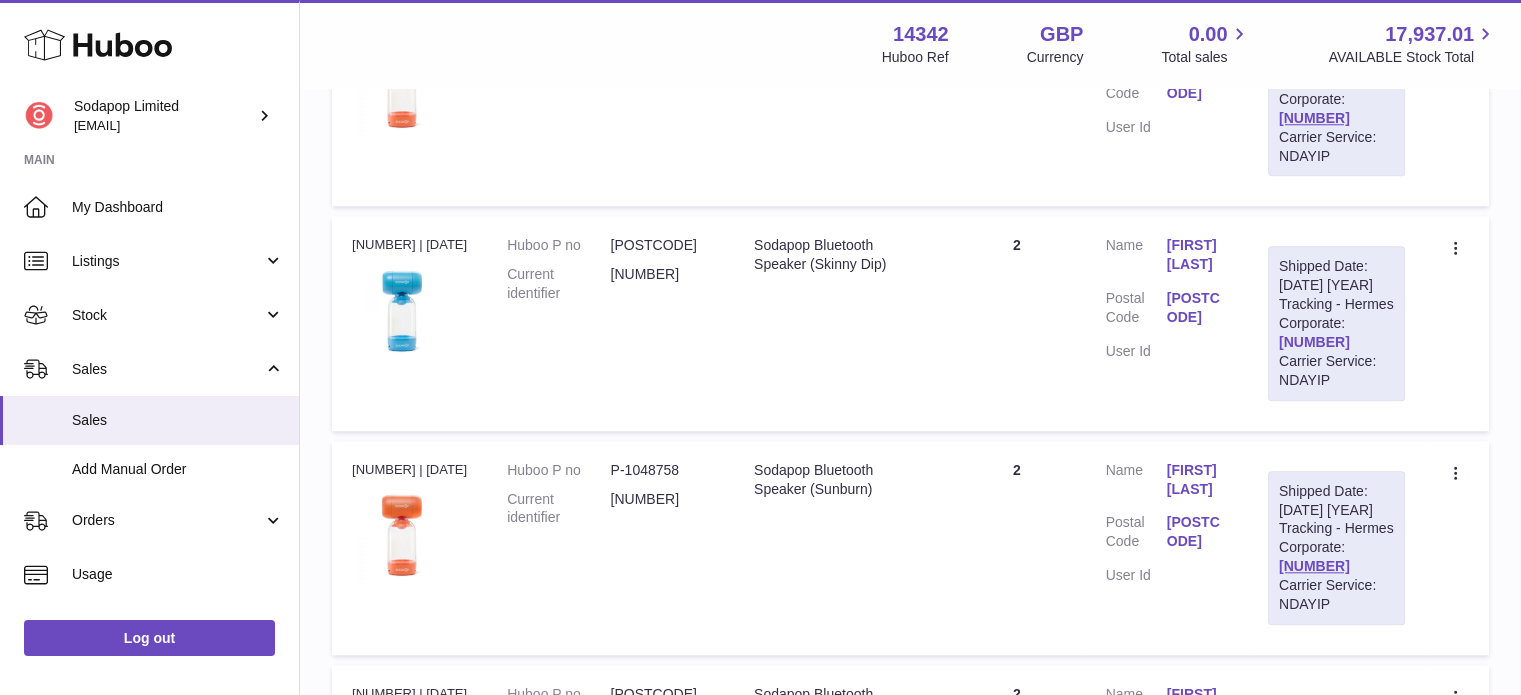 click on "H01HYA0050017313" at bounding box center [1314, 342] 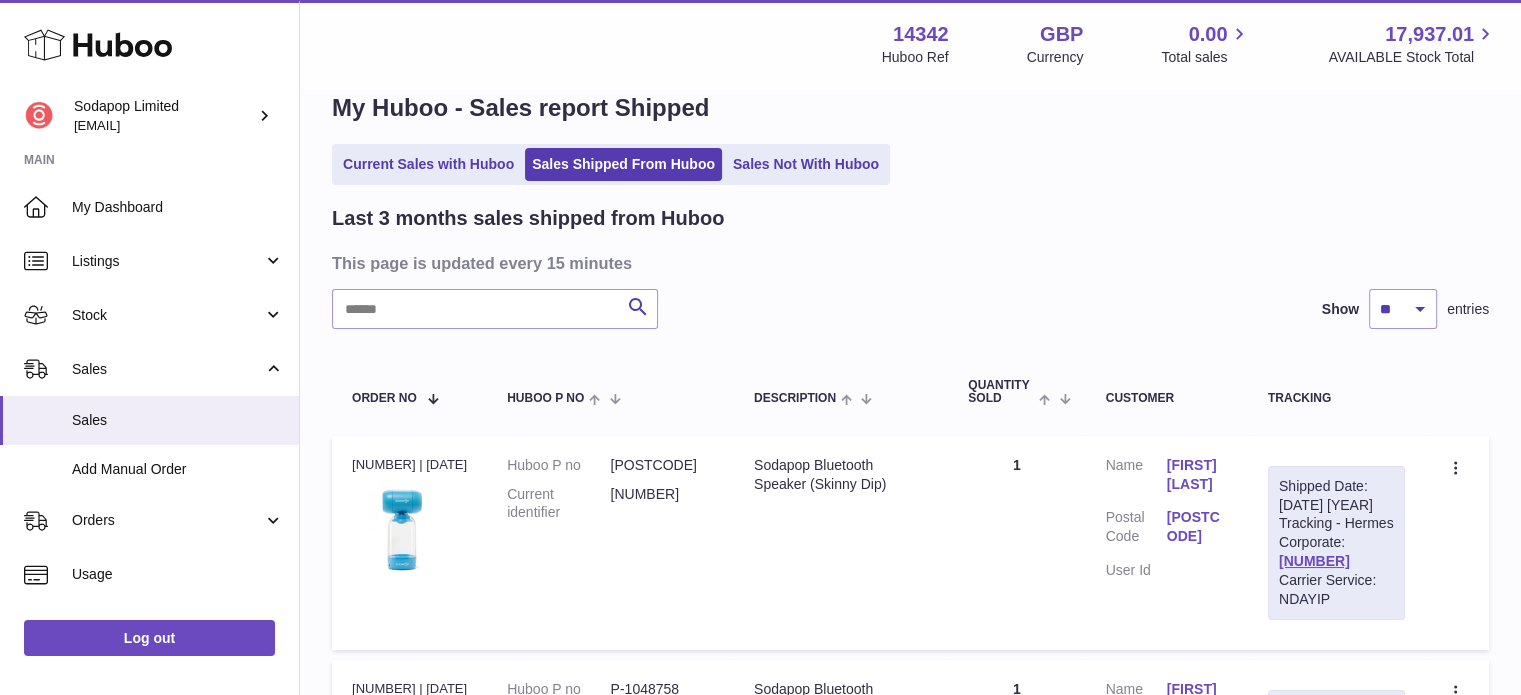 scroll, scrollTop: 0, scrollLeft: 0, axis: both 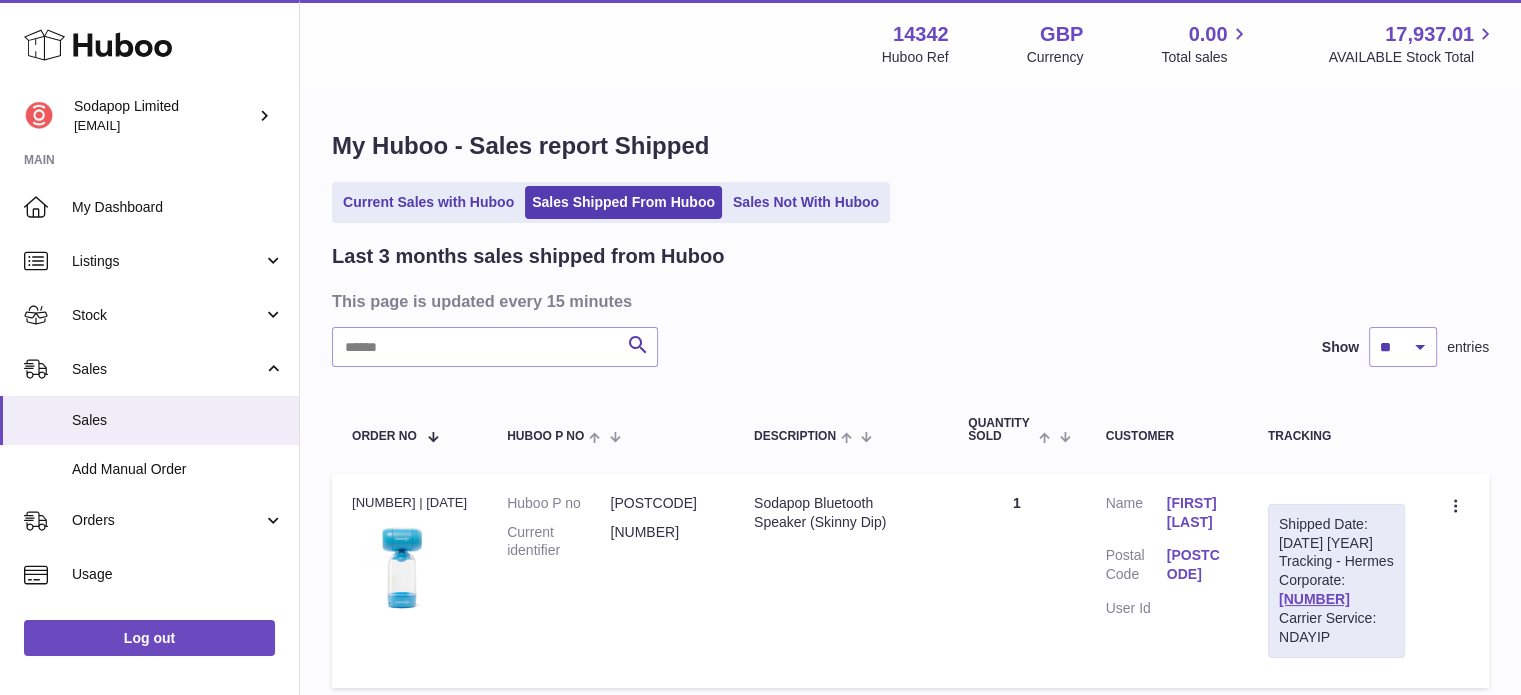 click on "Stock" at bounding box center (167, 315) 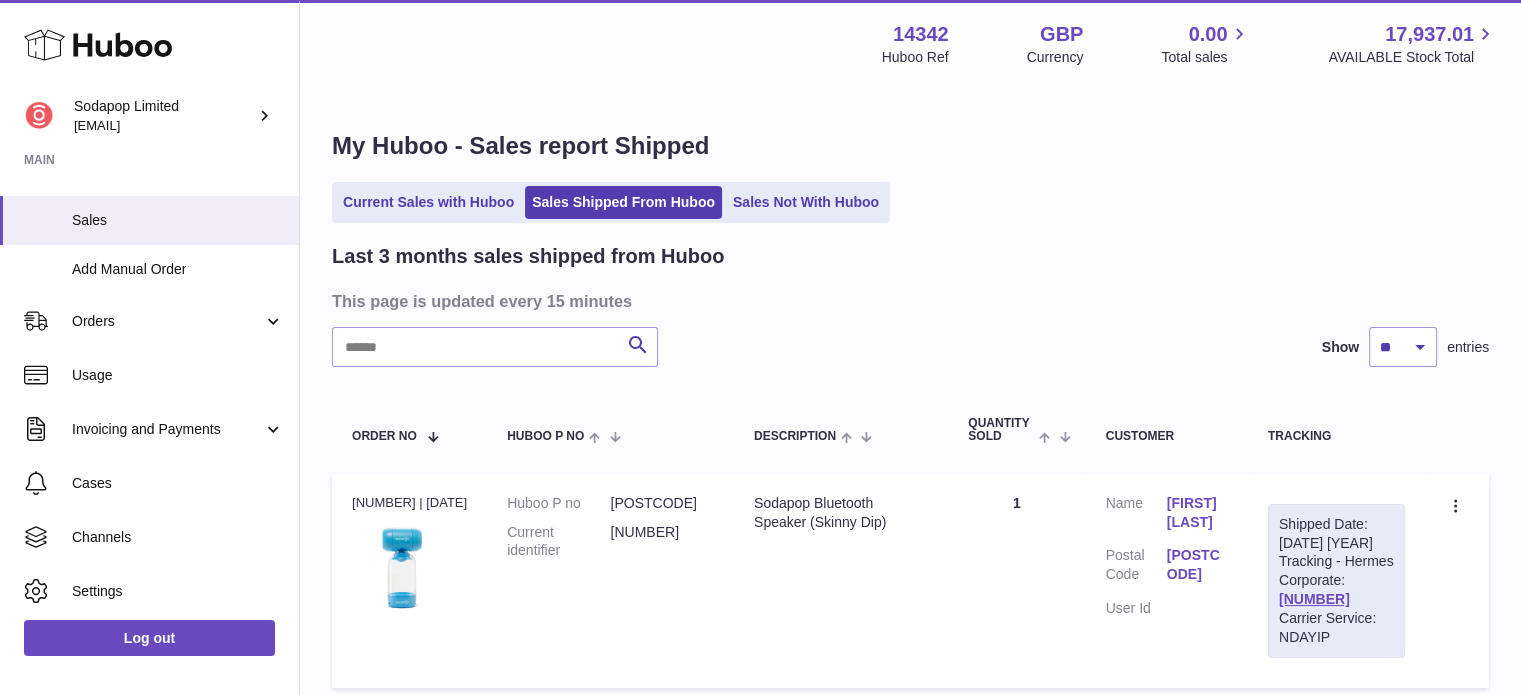 scroll, scrollTop: 460, scrollLeft: 0, axis: vertical 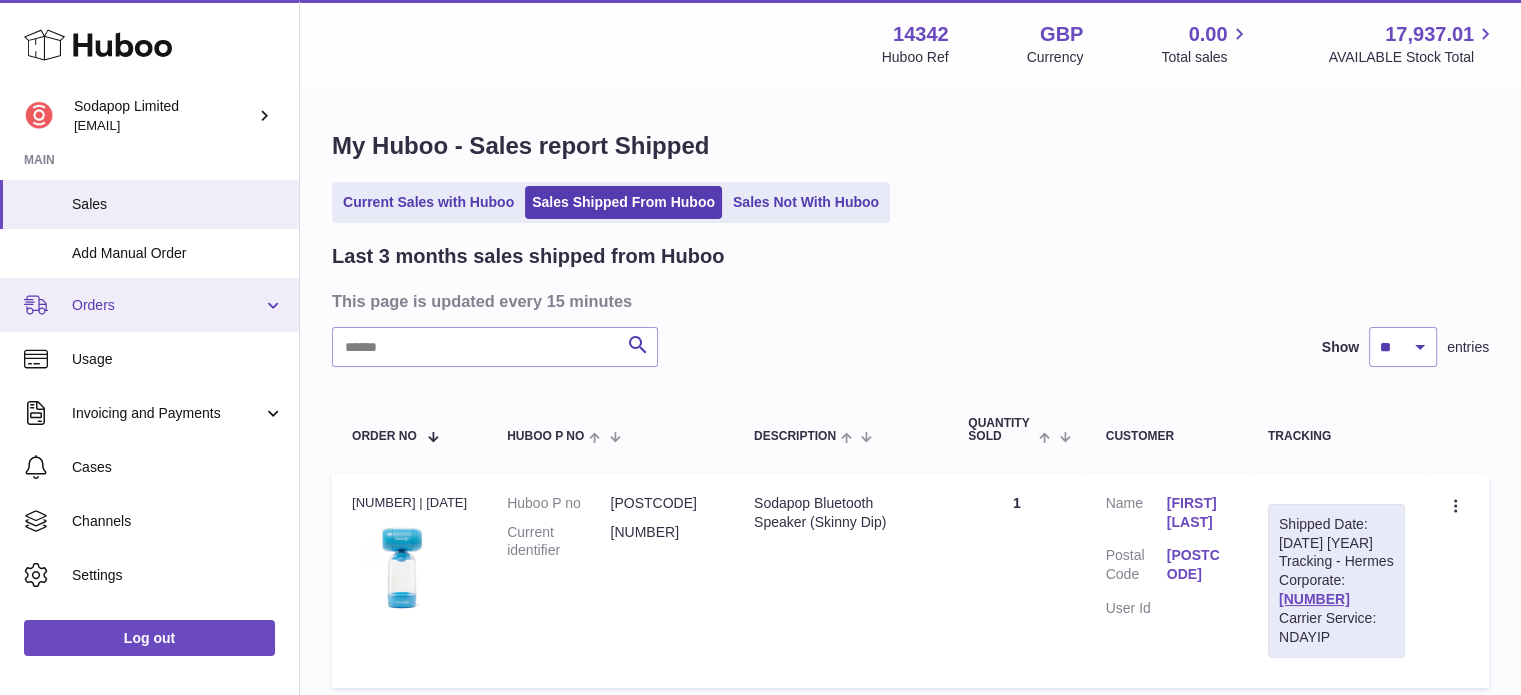 click on "Orders" at bounding box center [167, 305] 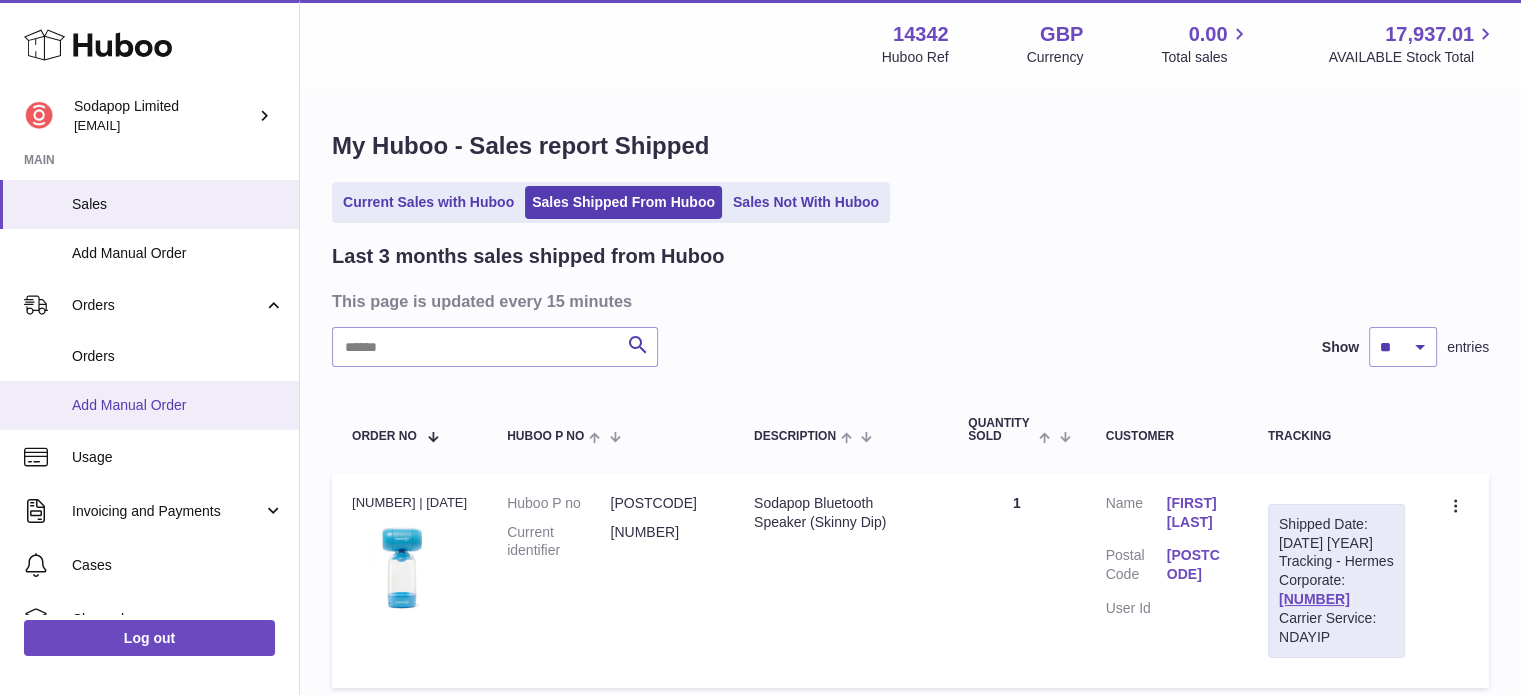 click on "Add Manual Order" at bounding box center (178, 405) 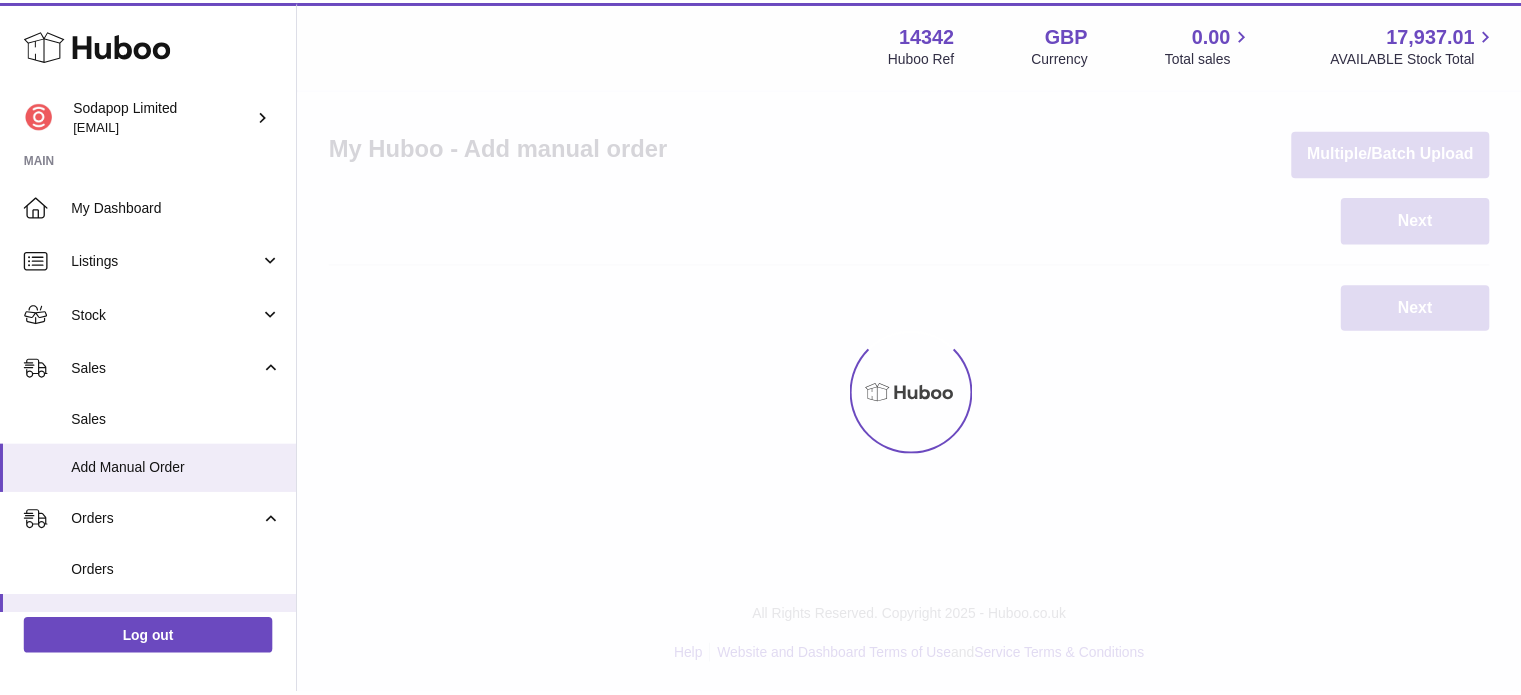 scroll, scrollTop: 0, scrollLeft: 0, axis: both 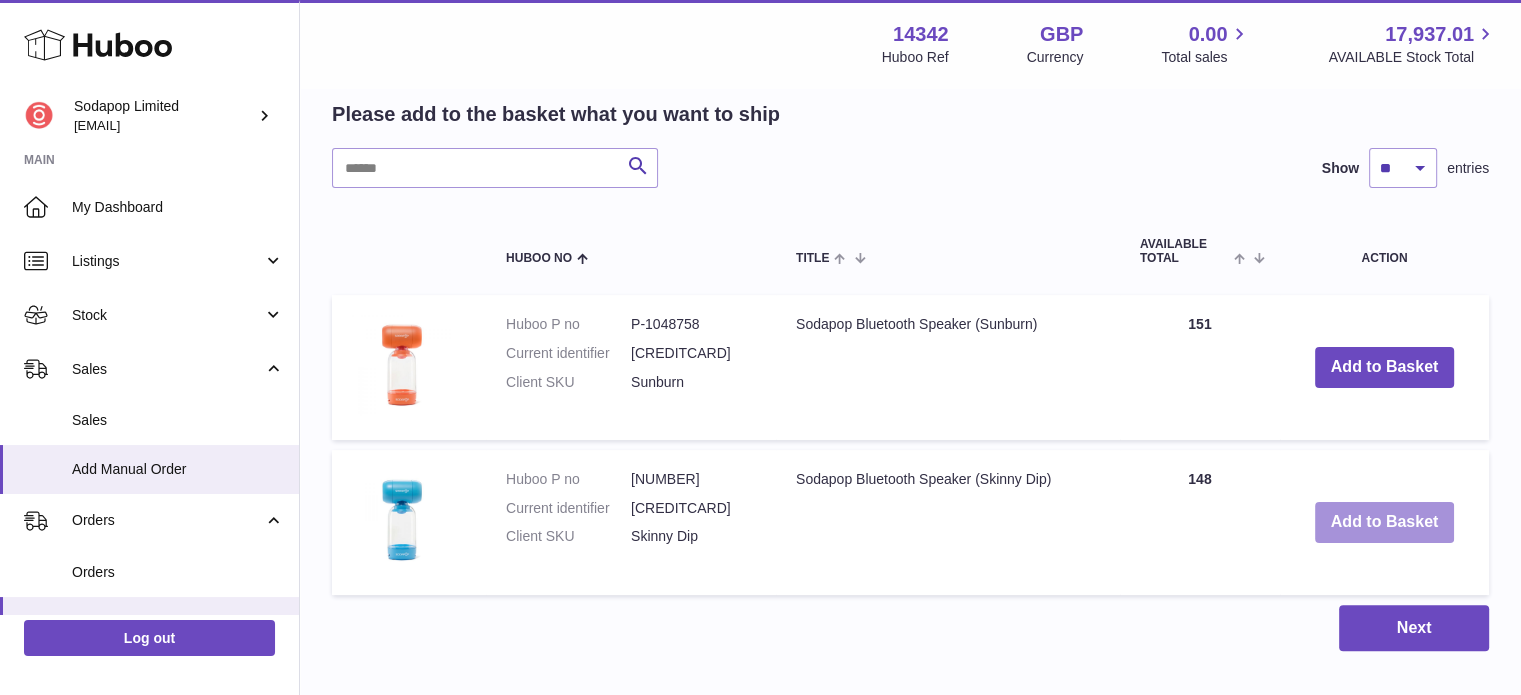 click on "Add to Basket" at bounding box center [1385, 522] 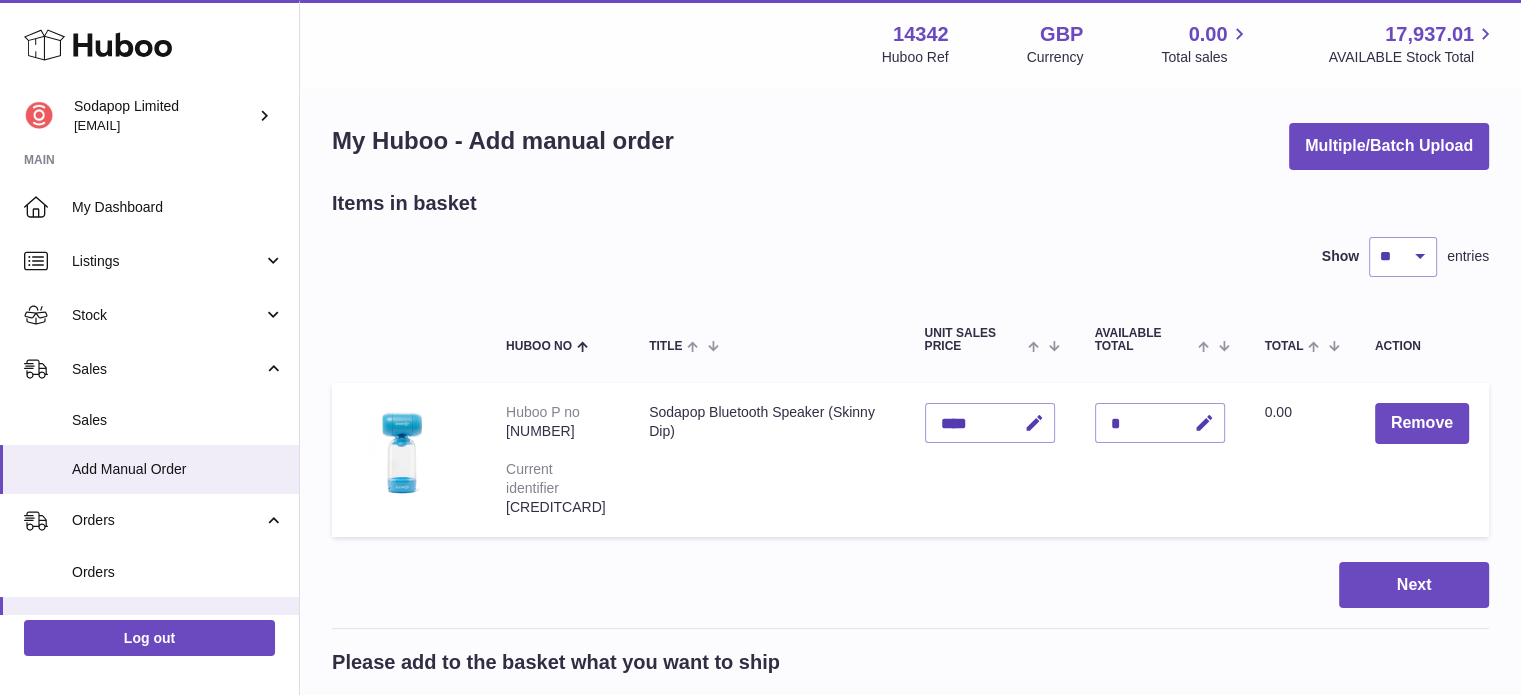 scroll, scrollTop: 0, scrollLeft: 0, axis: both 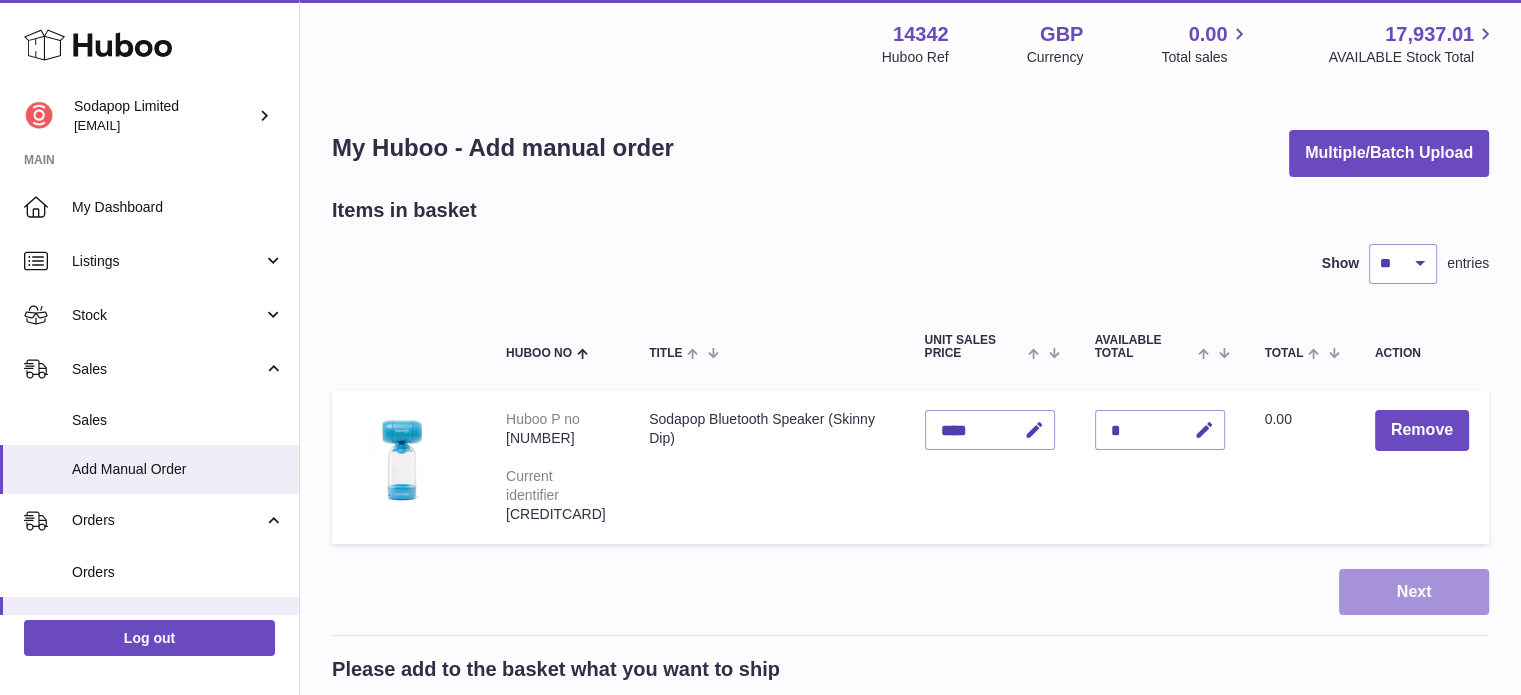 click on "Next" at bounding box center (1414, 592) 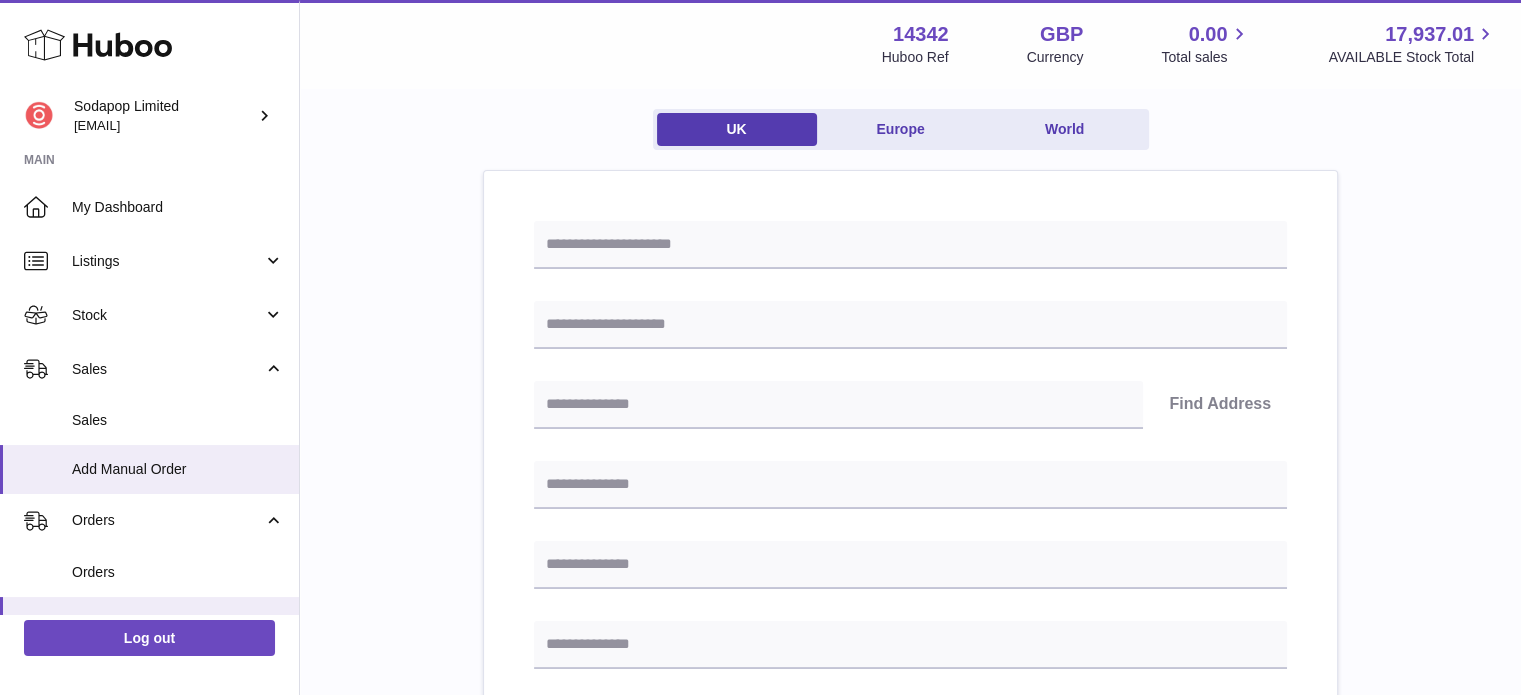 scroll, scrollTop: 172, scrollLeft: 0, axis: vertical 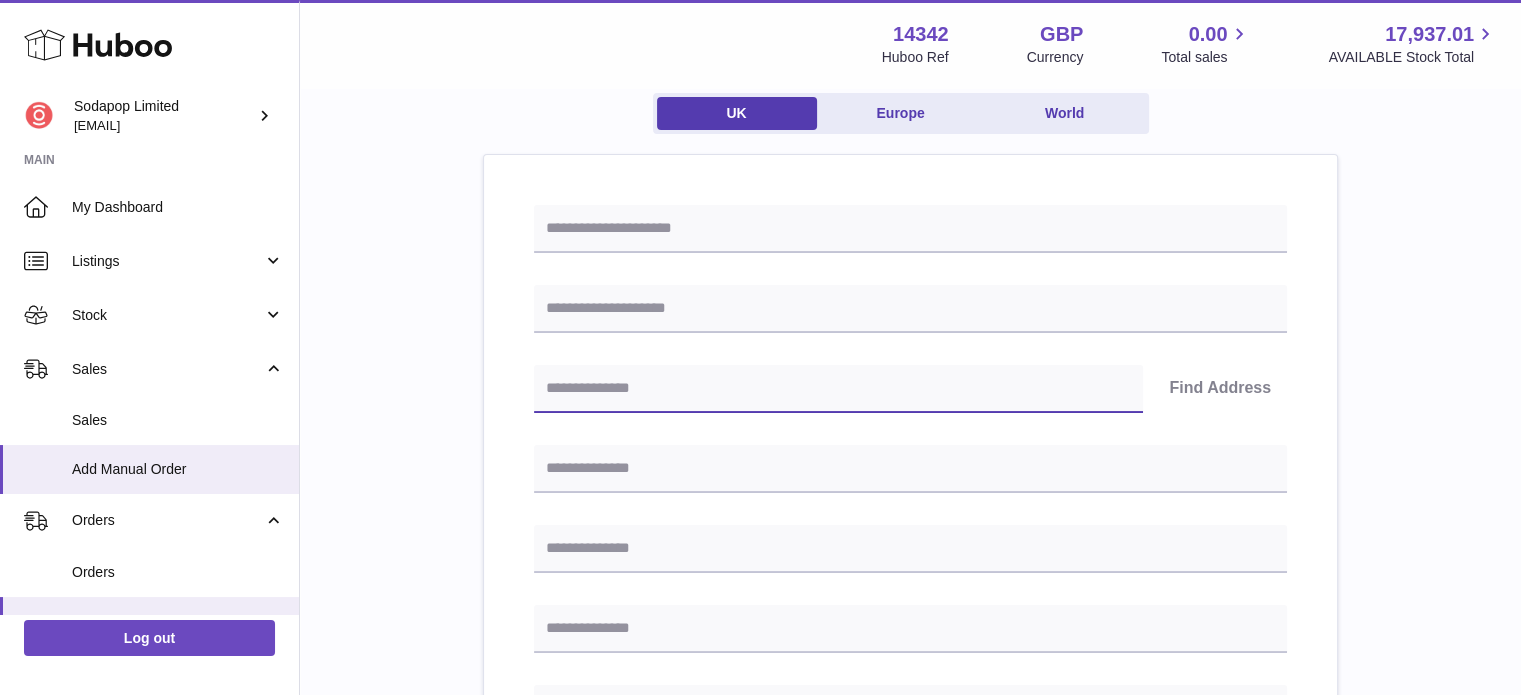 click at bounding box center [838, 389] 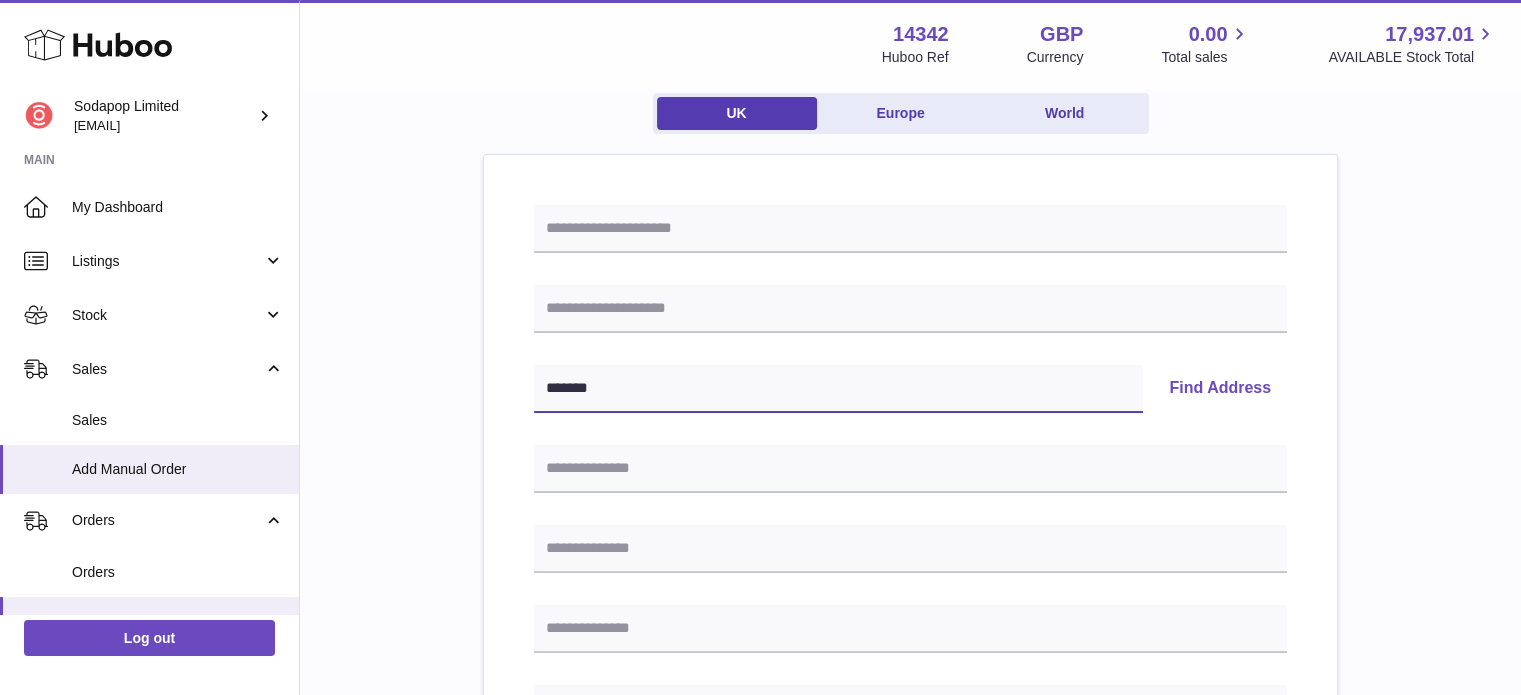 type on "*******" 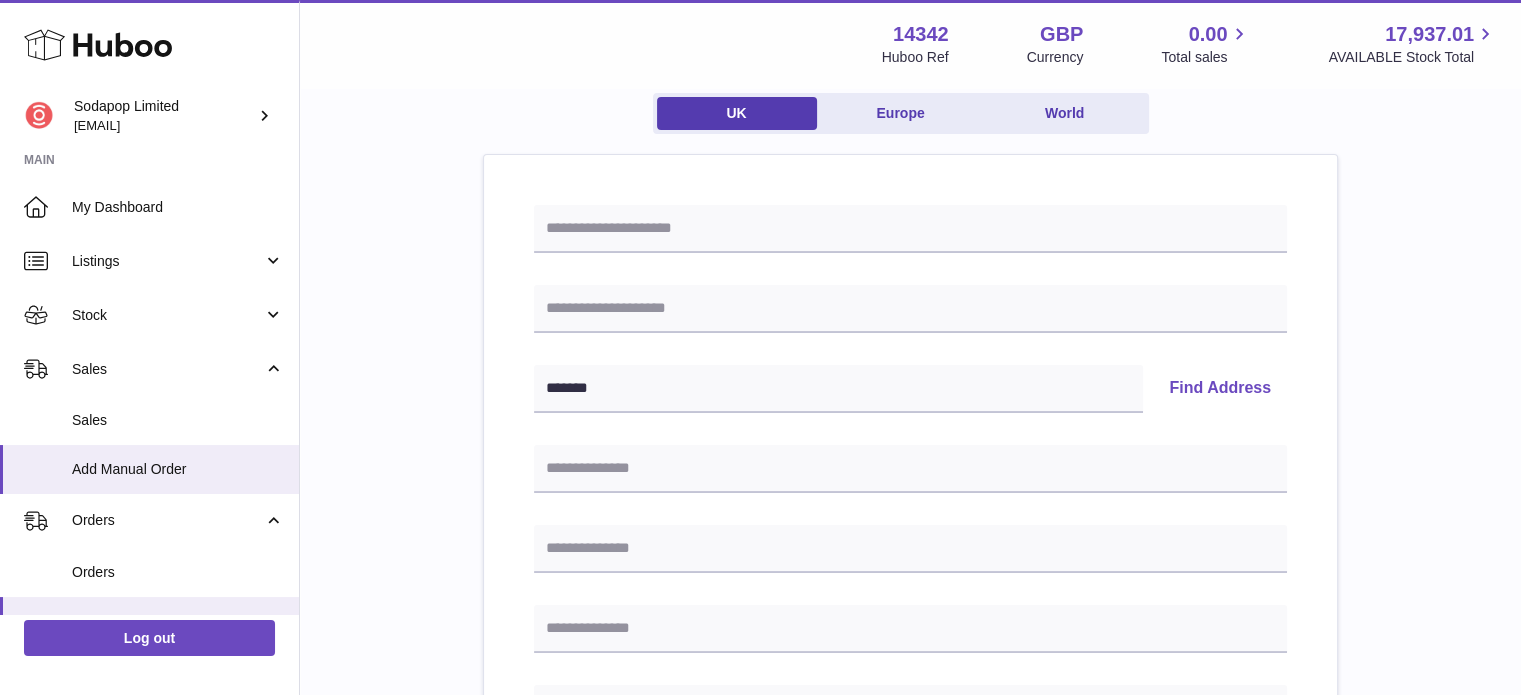 click on "Find Address" at bounding box center (1220, 389) 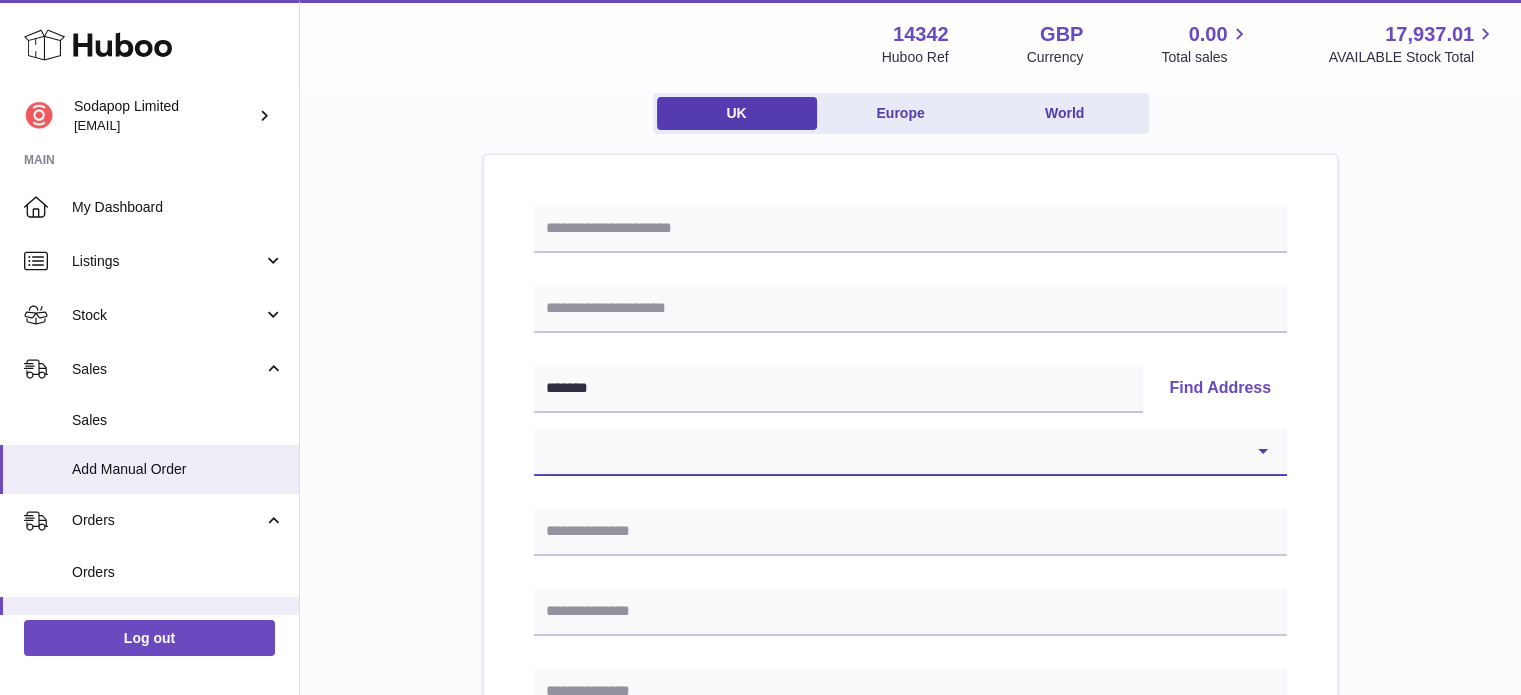 click on "**********" at bounding box center (910, 452) 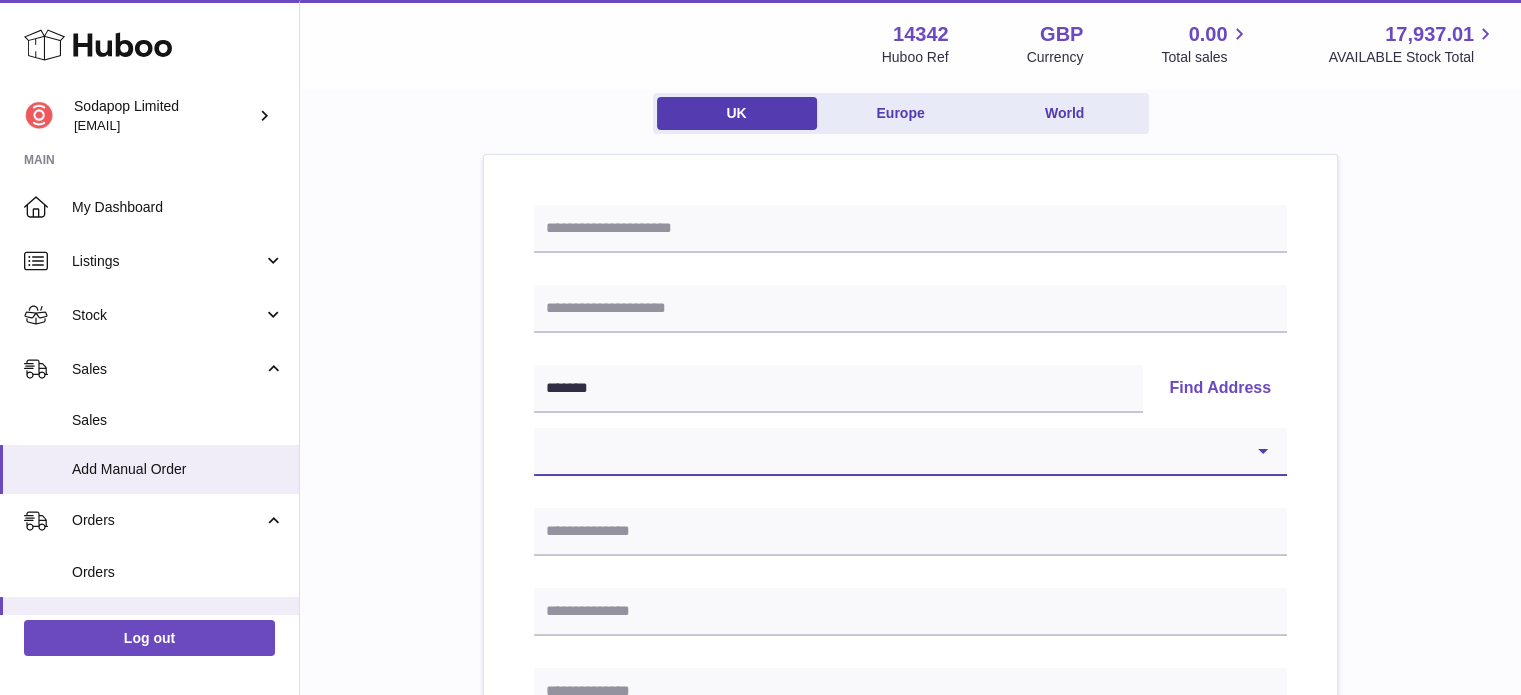 select on "**" 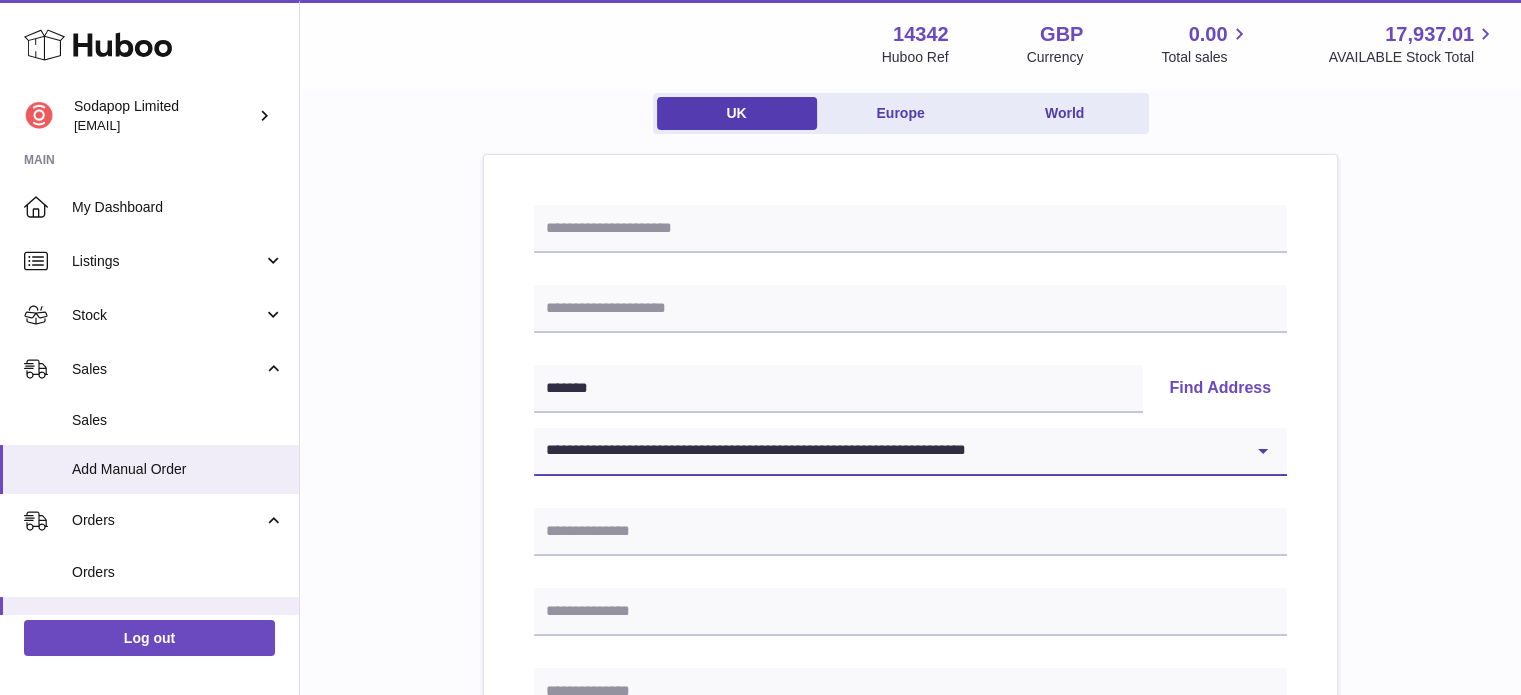 click on "**********" at bounding box center [910, 452] 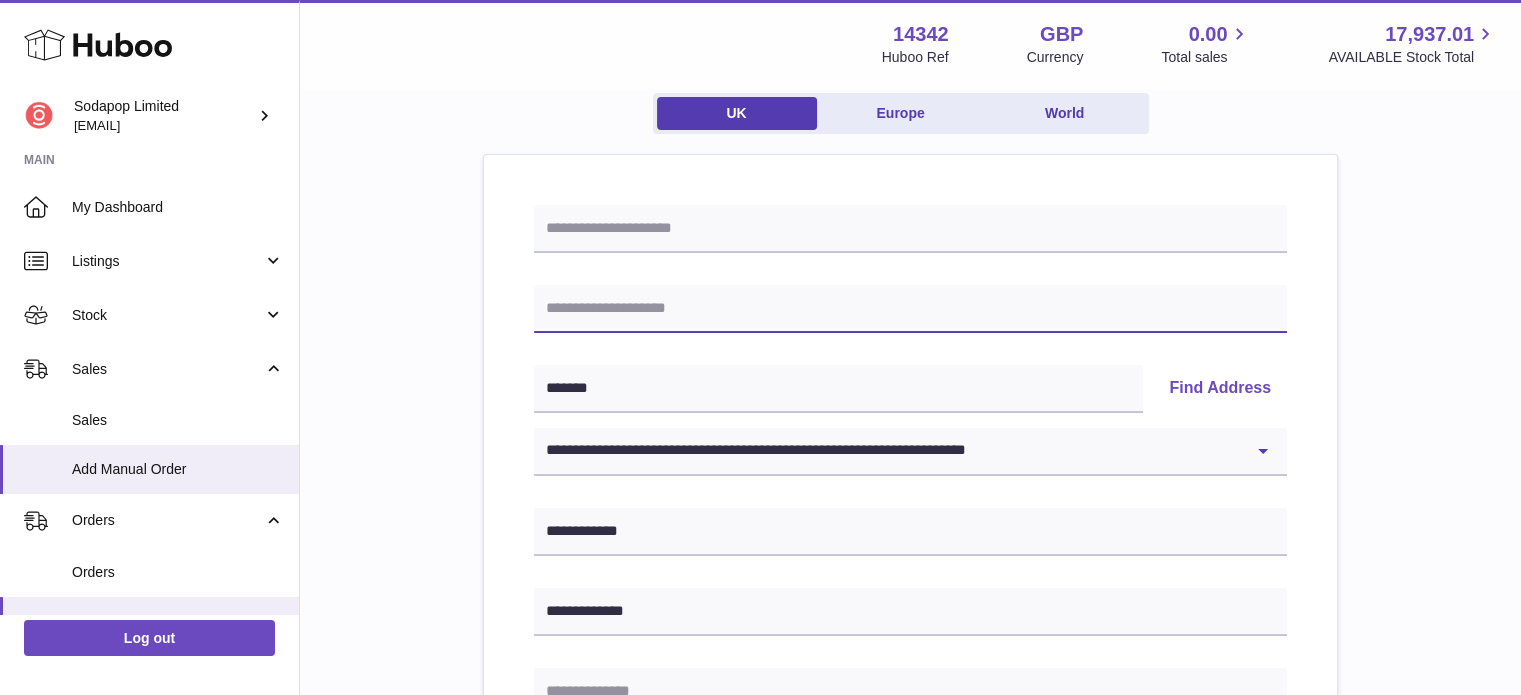 click at bounding box center (910, 309) 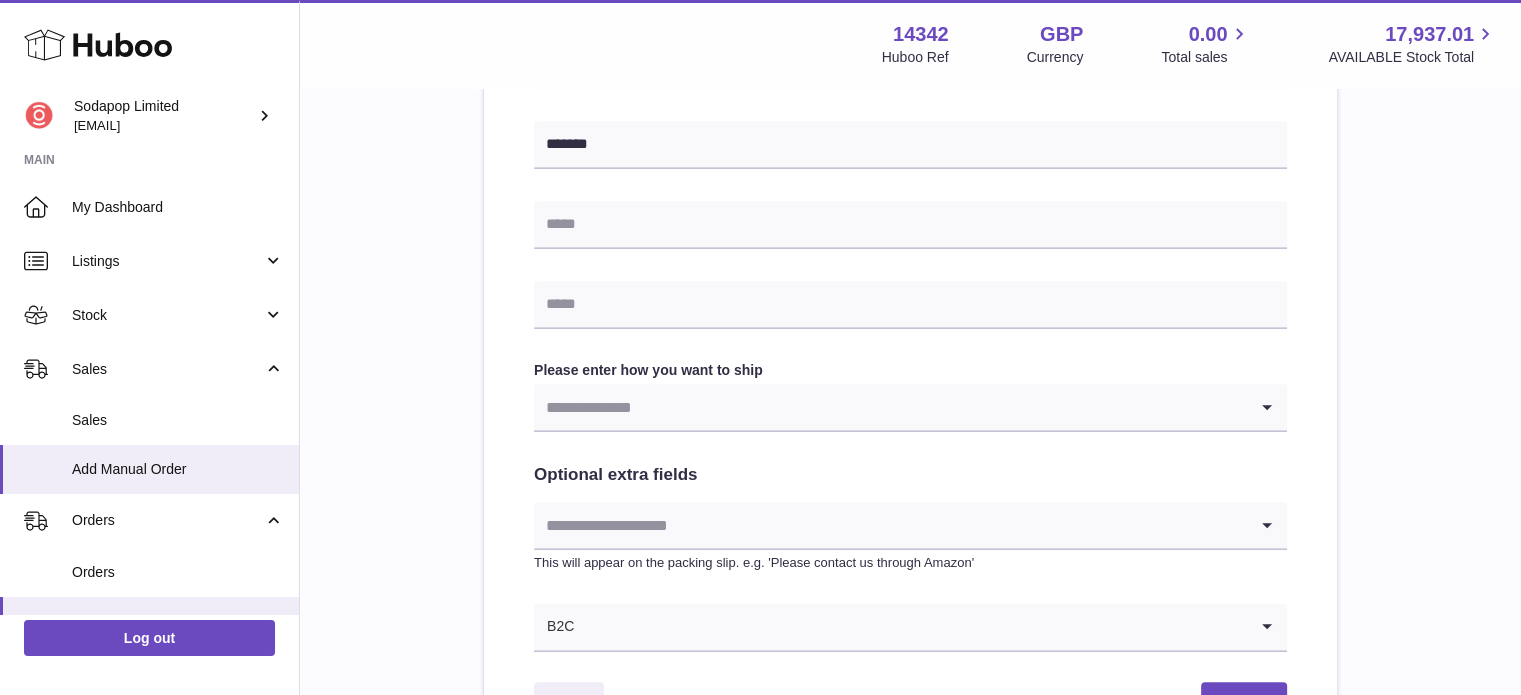 scroll, scrollTop: 898, scrollLeft: 0, axis: vertical 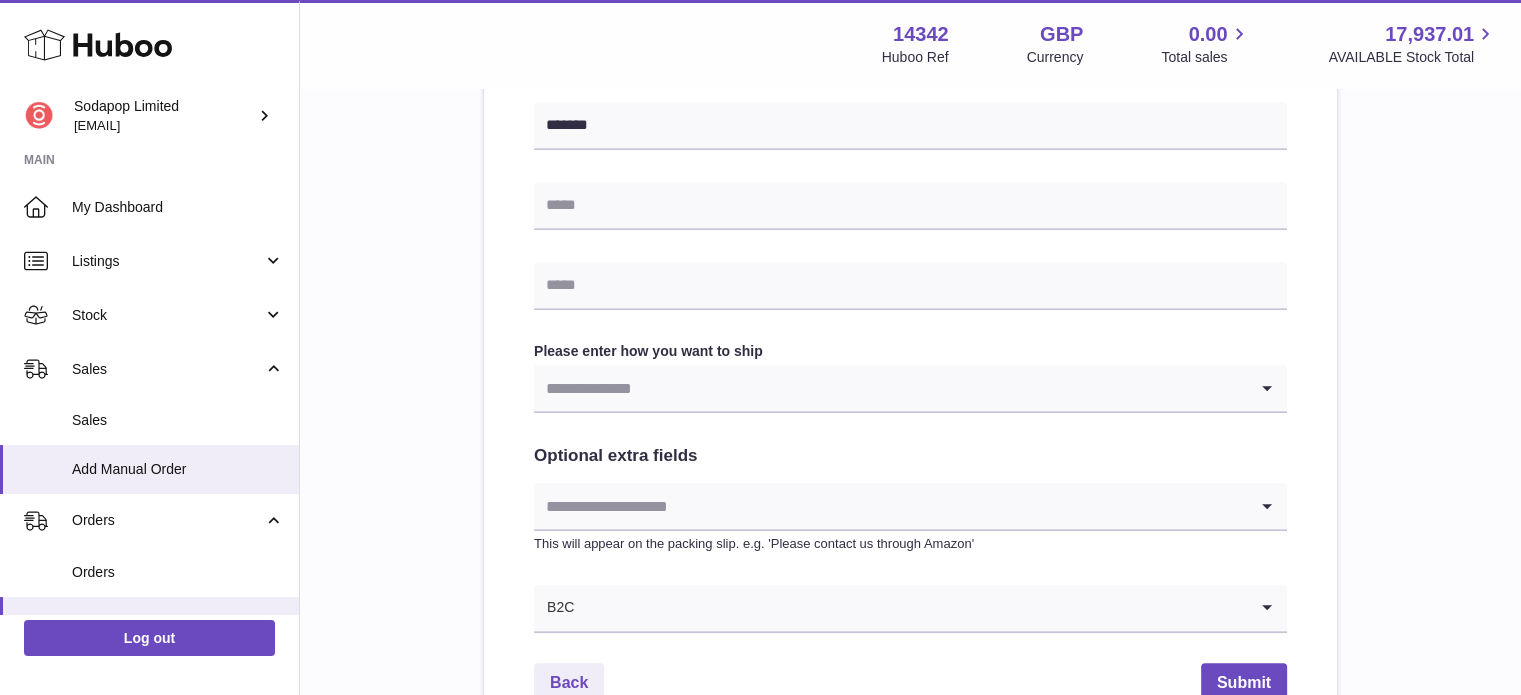 type on "**********" 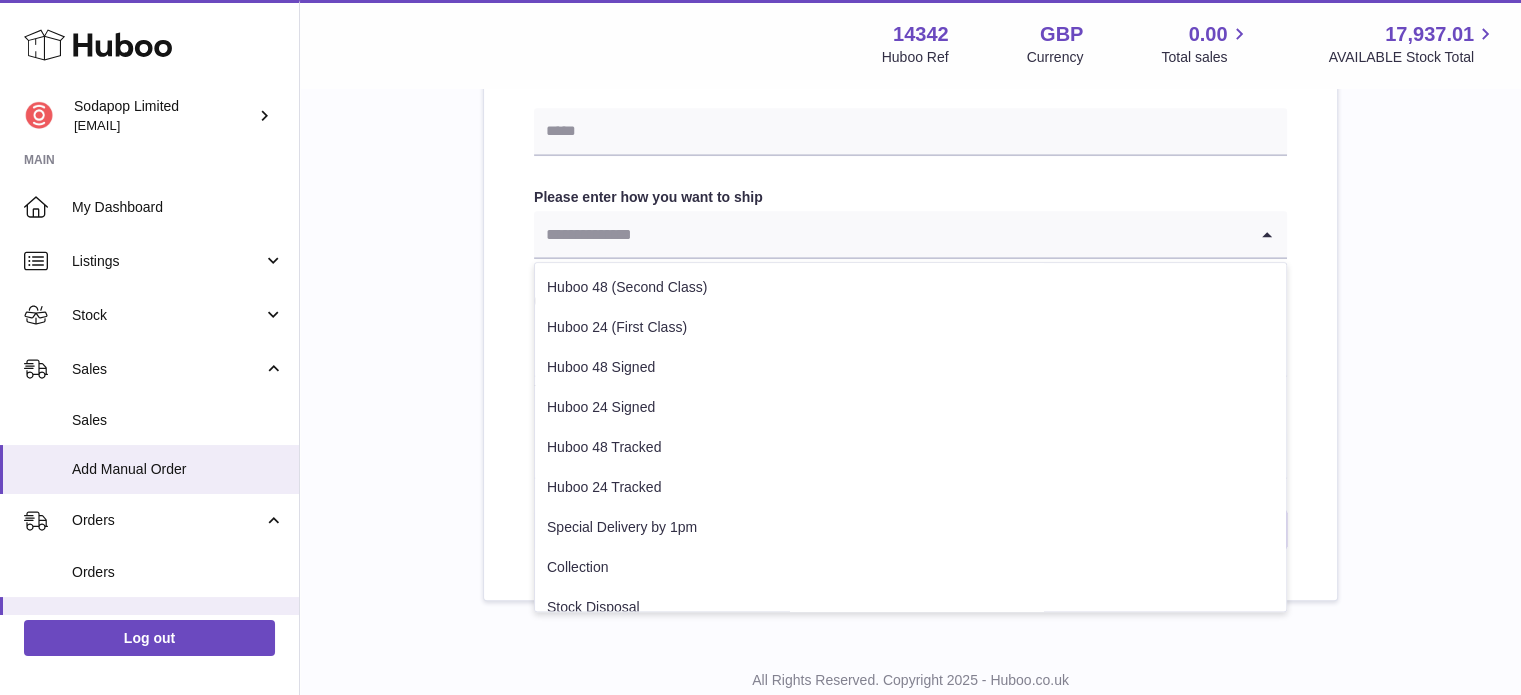 scroll, scrollTop: 1071, scrollLeft: 0, axis: vertical 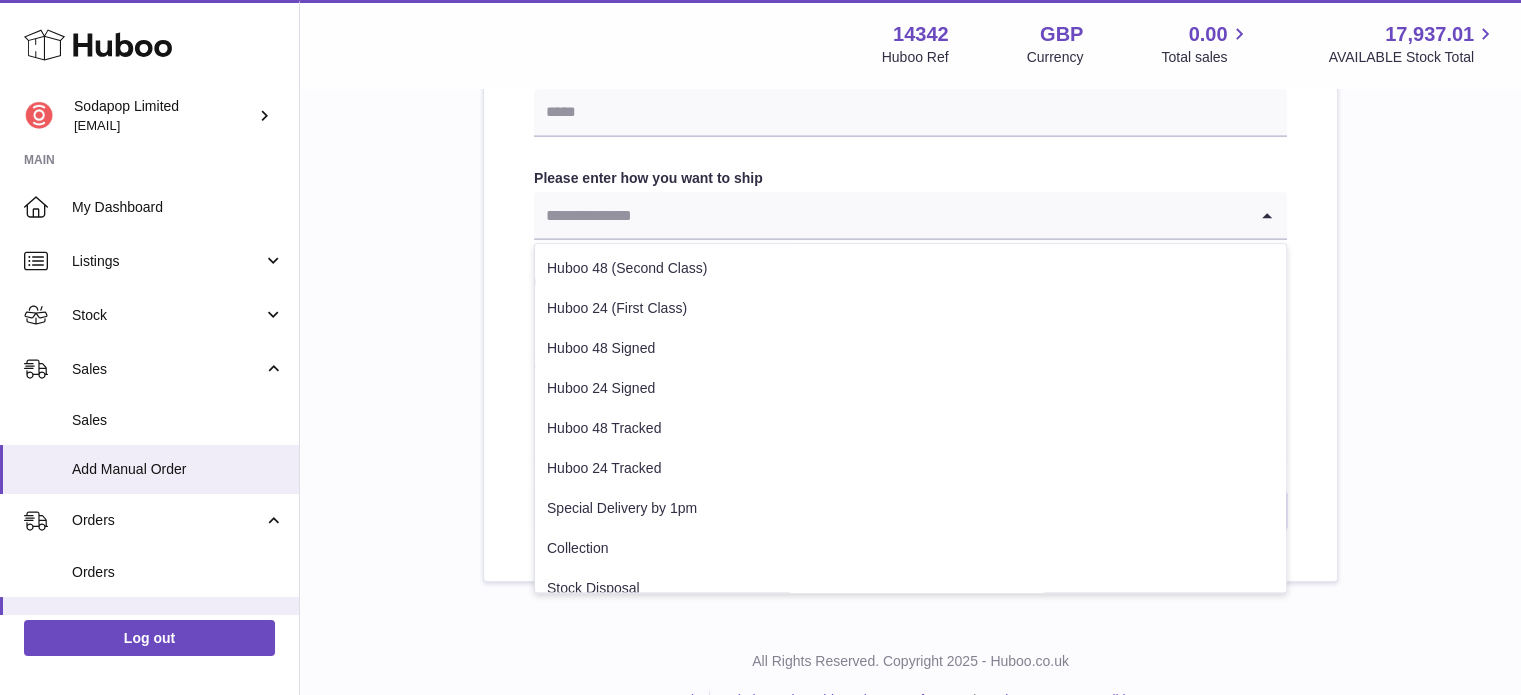 click on "Huboo 24 Tracked" at bounding box center [910, 469] 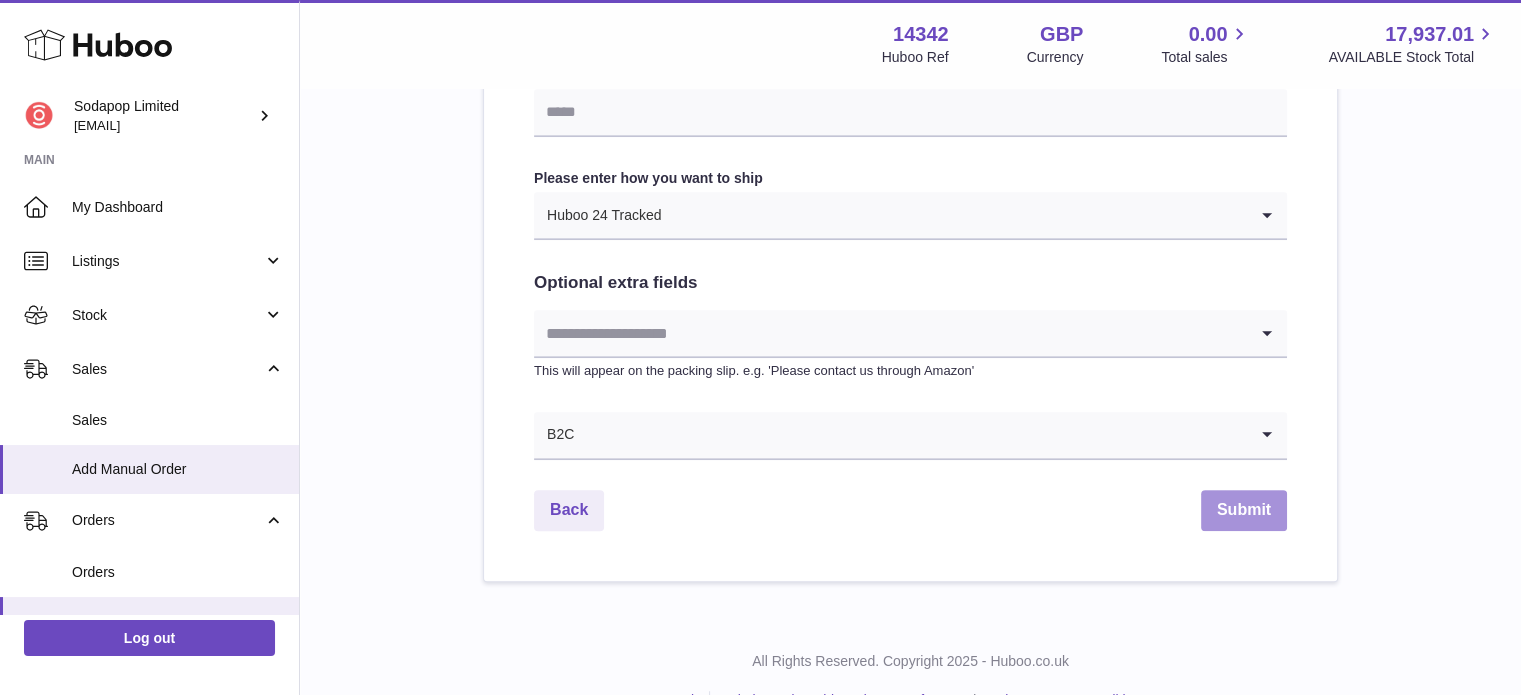 click on "Submit" at bounding box center (1244, 510) 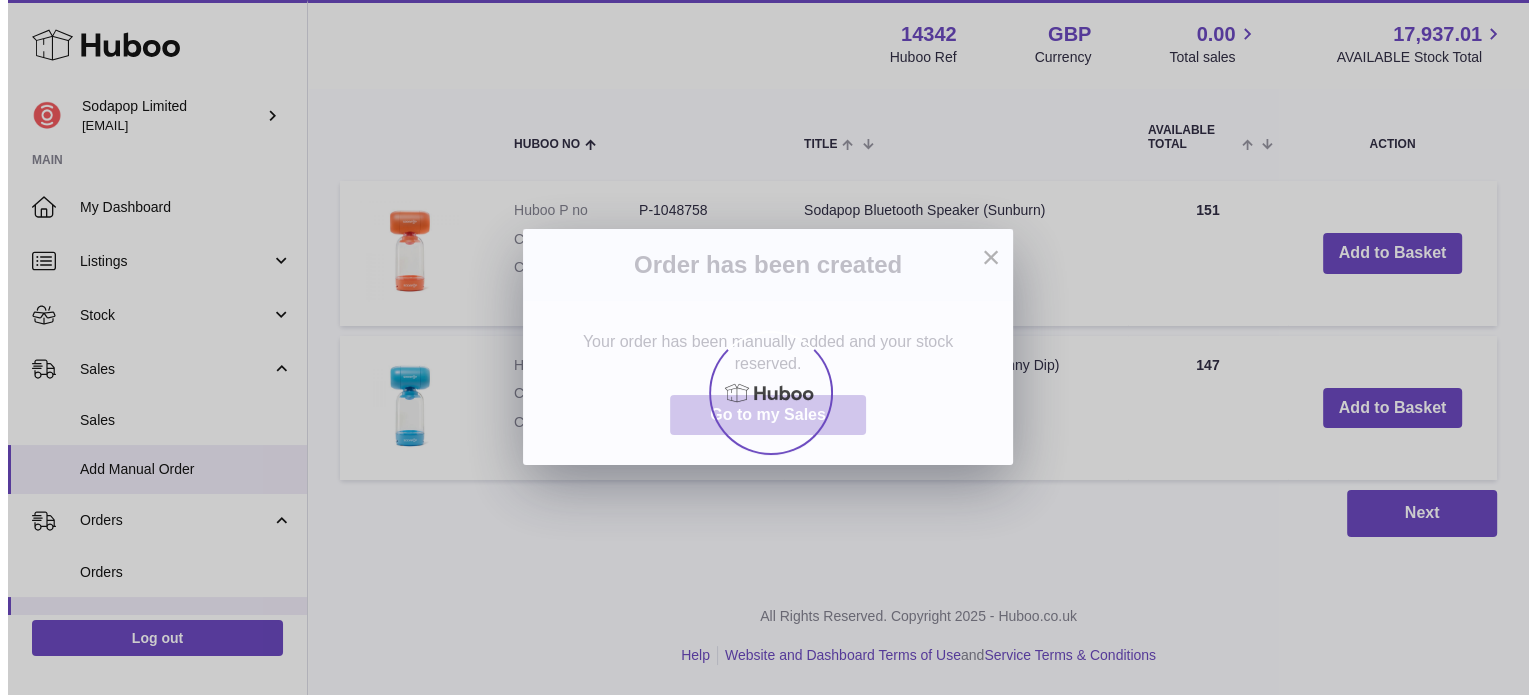 scroll, scrollTop: 0, scrollLeft: 0, axis: both 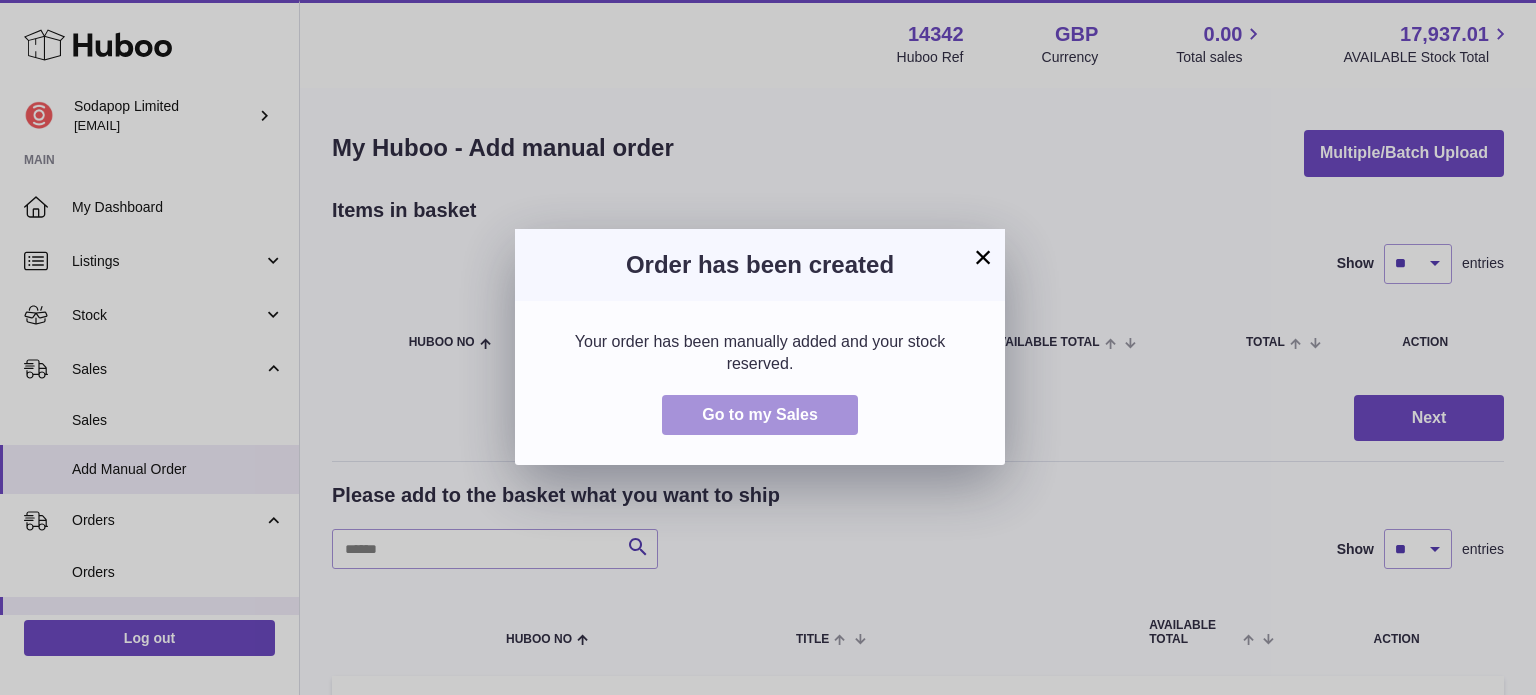 click on "Go to my Sales" at bounding box center [760, 415] 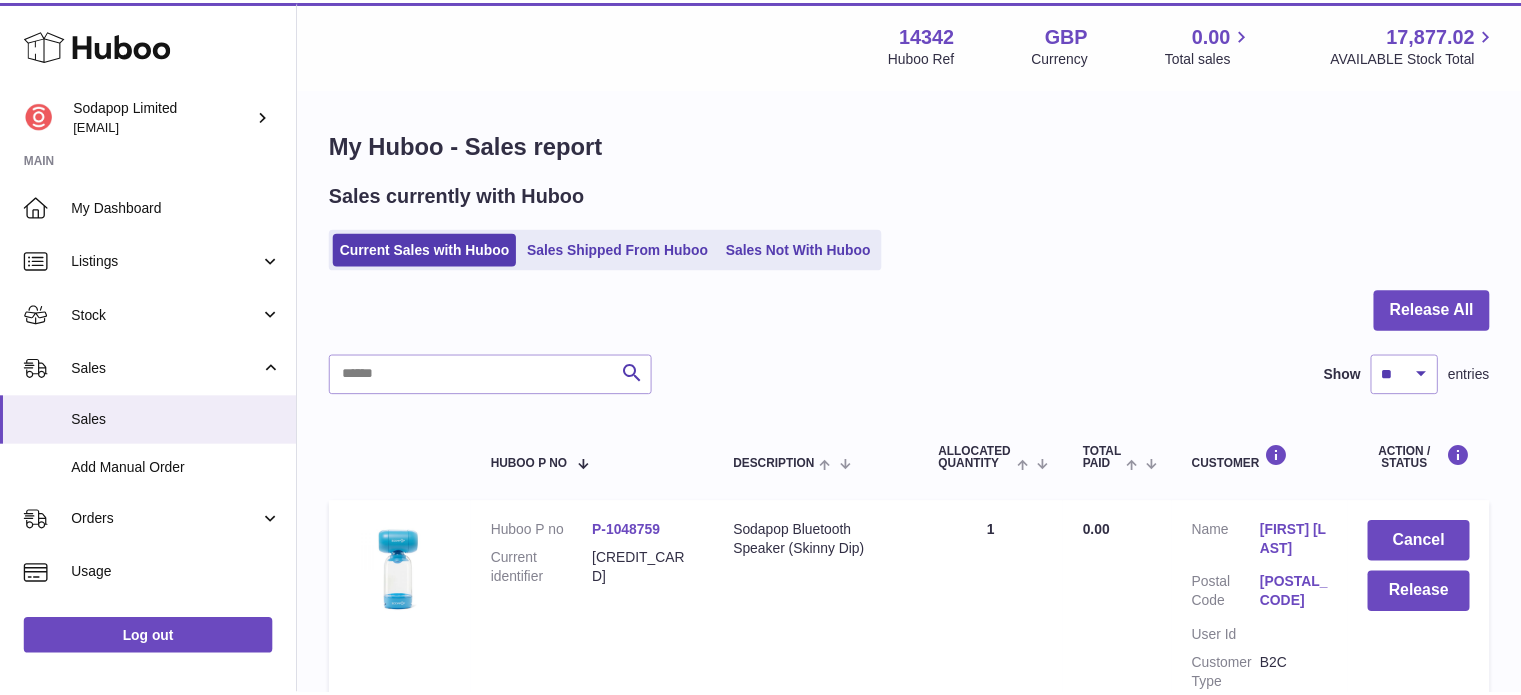 scroll, scrollTop: 0, scrollLeft: 0, axis: both 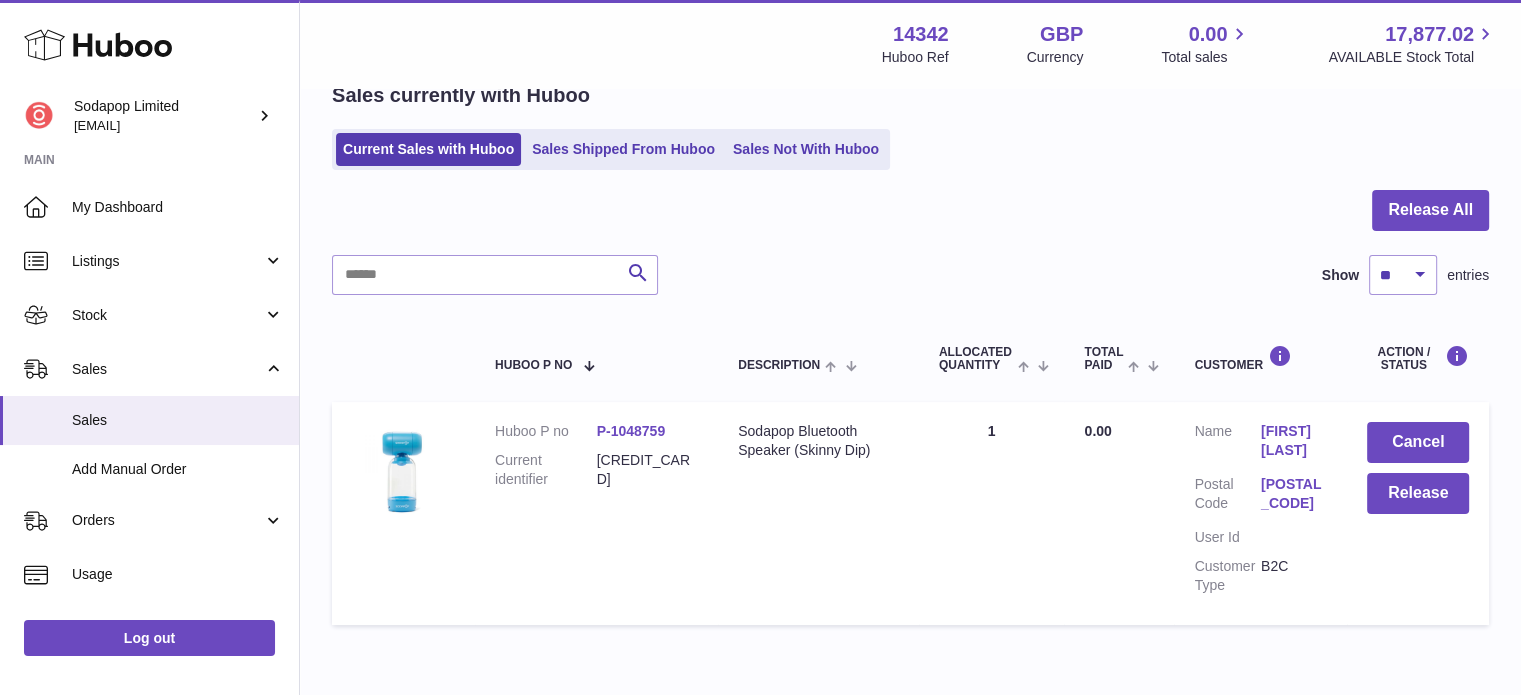 click on "Release" at bounding box center (1418, 493) 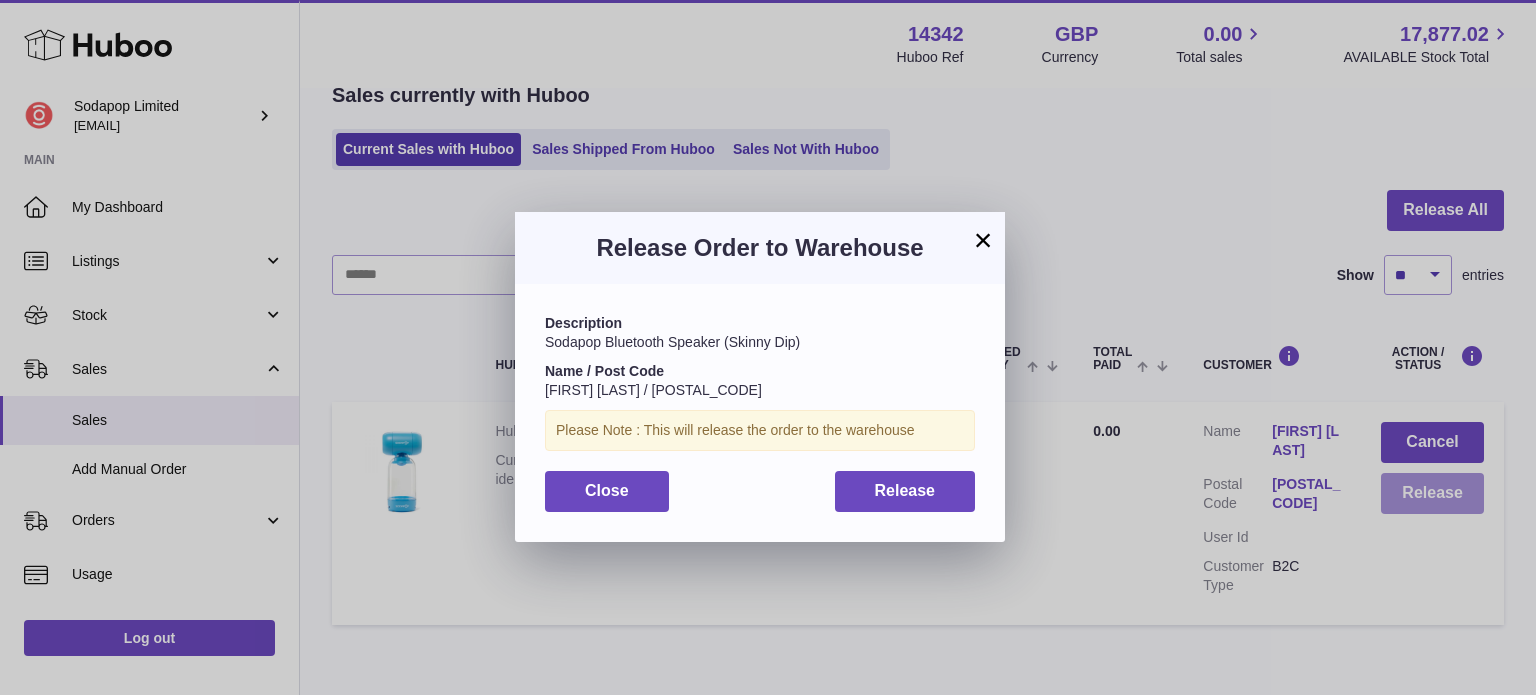click on "Release" at bounding box center (905, 491) 